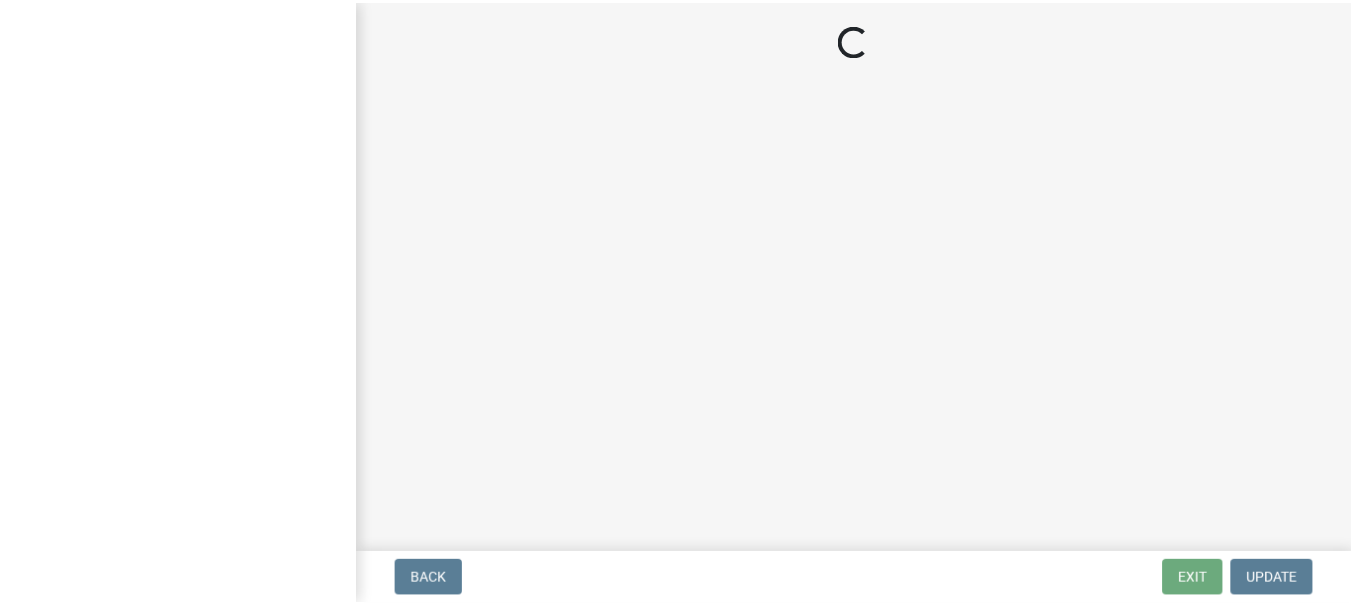 scroll, scrollTop: 0, scrollLeft: 0, axis: both 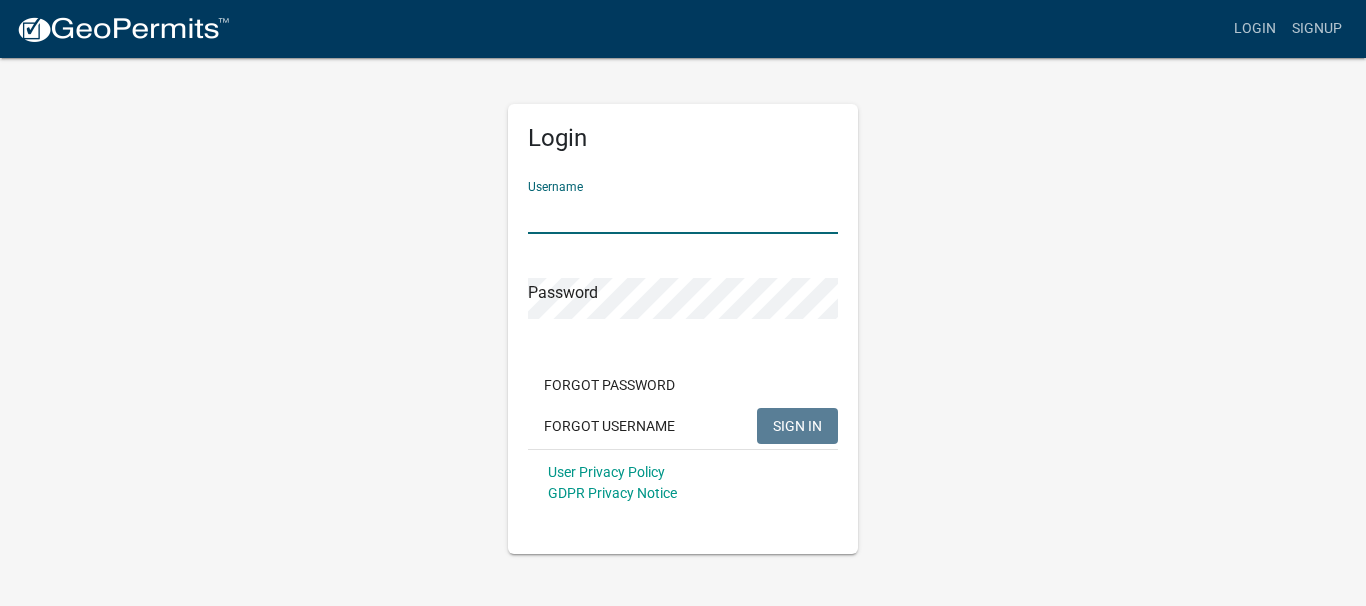 click on "Username" at bounding box center [683, 213] 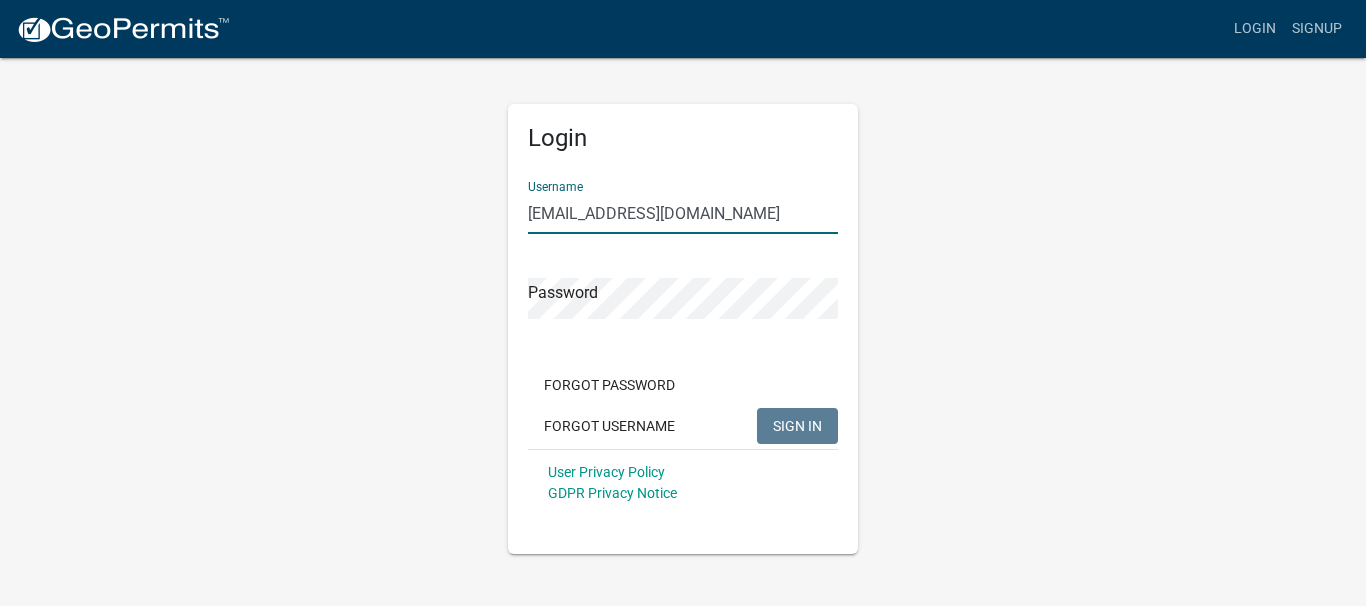 type on "[EMAIL_ADDRESS][DOMAIN_NAME]" 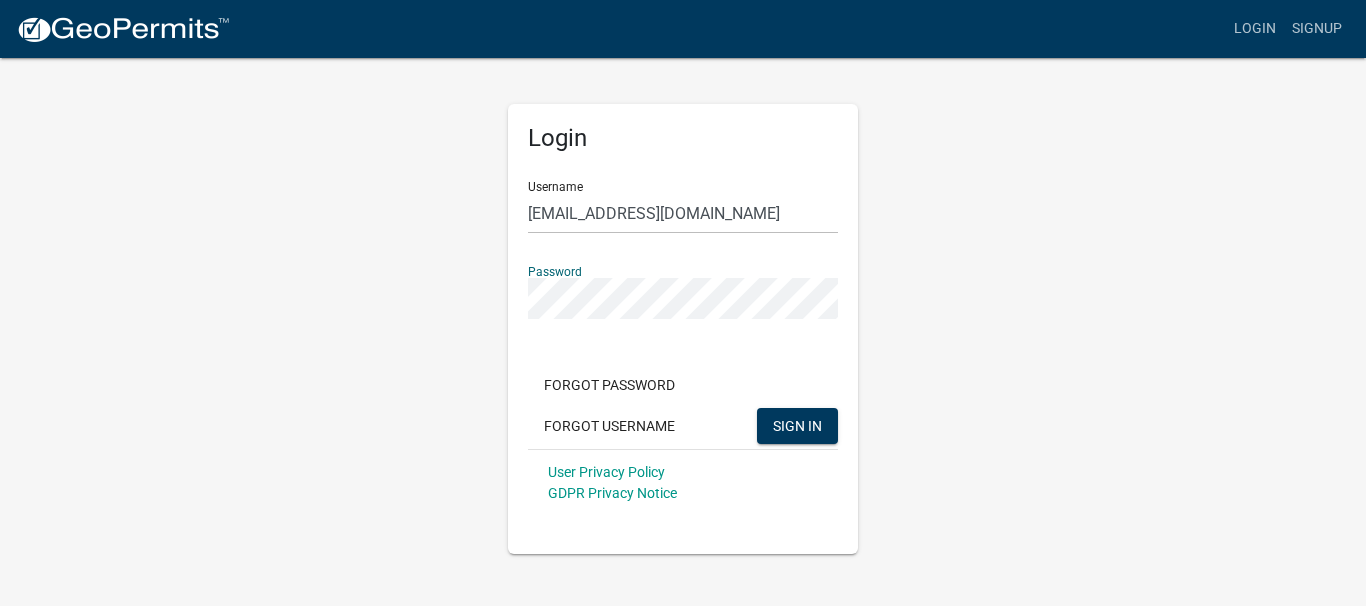 click on "SIGN IN" 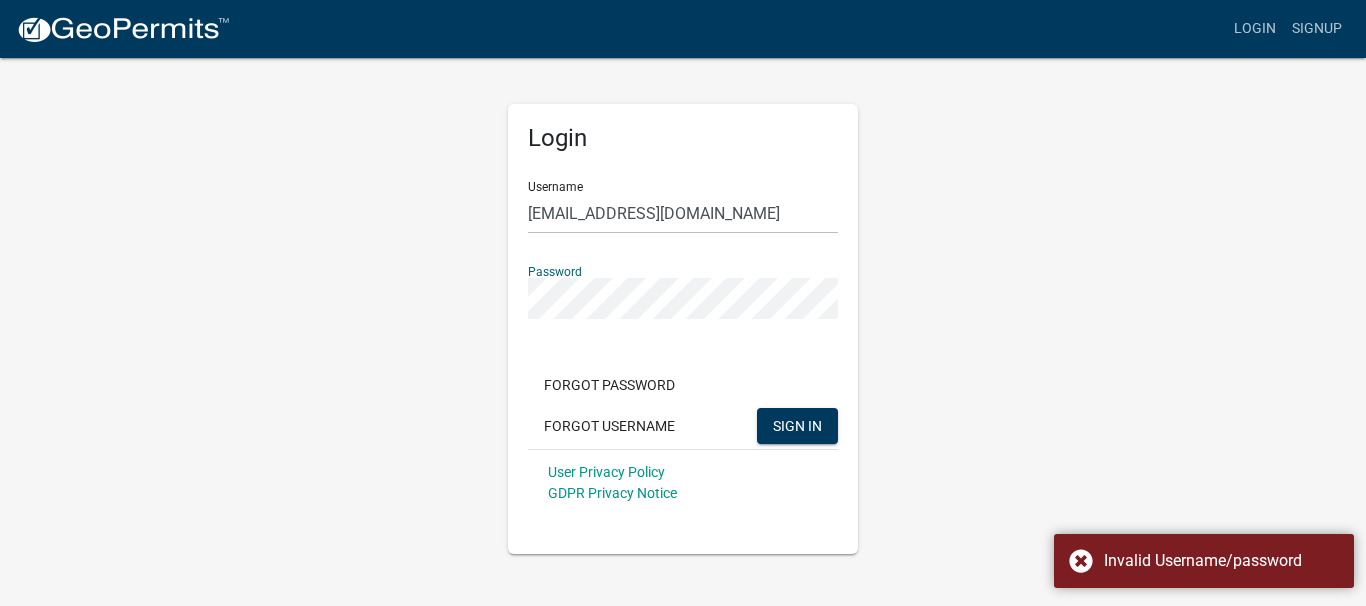 click on "Login Username [EMAIL_ADDRESS][DOMAIN_NAME] Password  Forgot Password   Forgot Username  SIGN IN User Privacy Policy GDPR Privacy Notice" 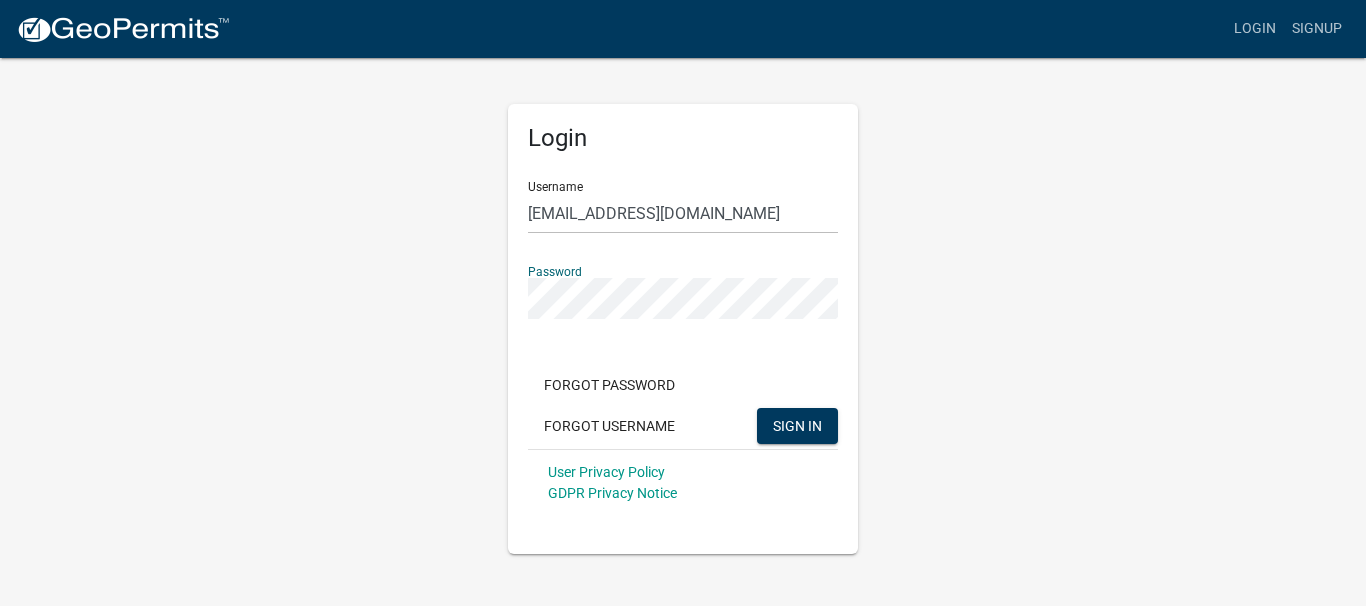 click on "SIGN IN" 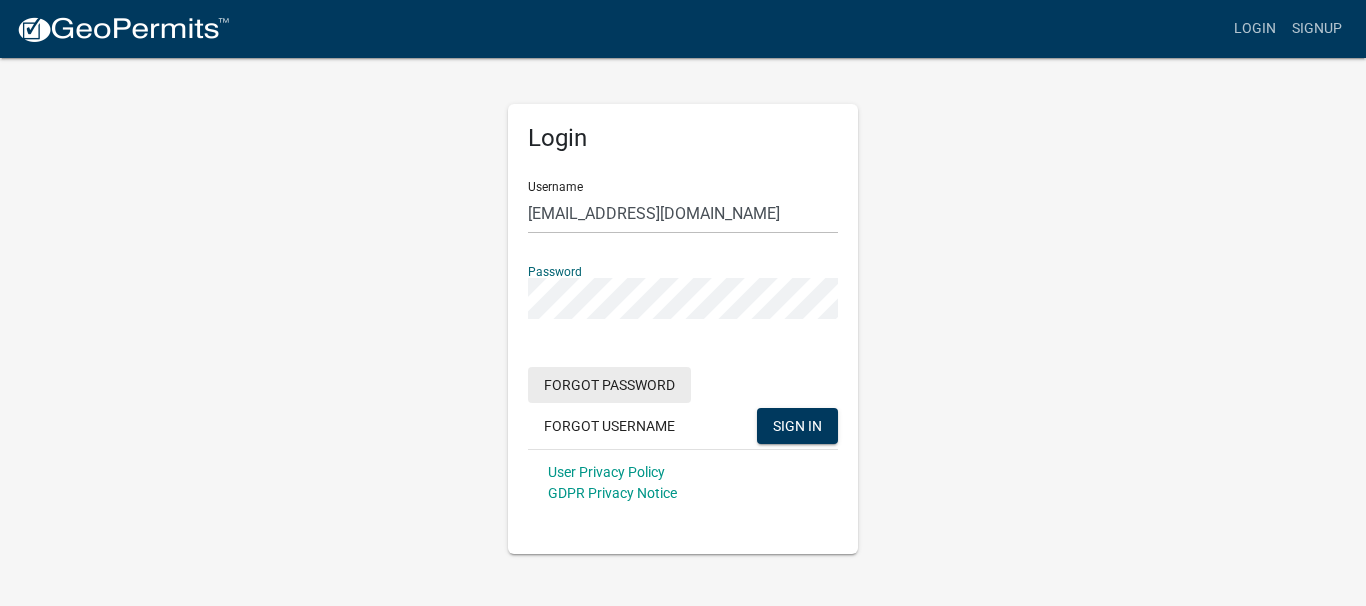 click on "Forgot Password" 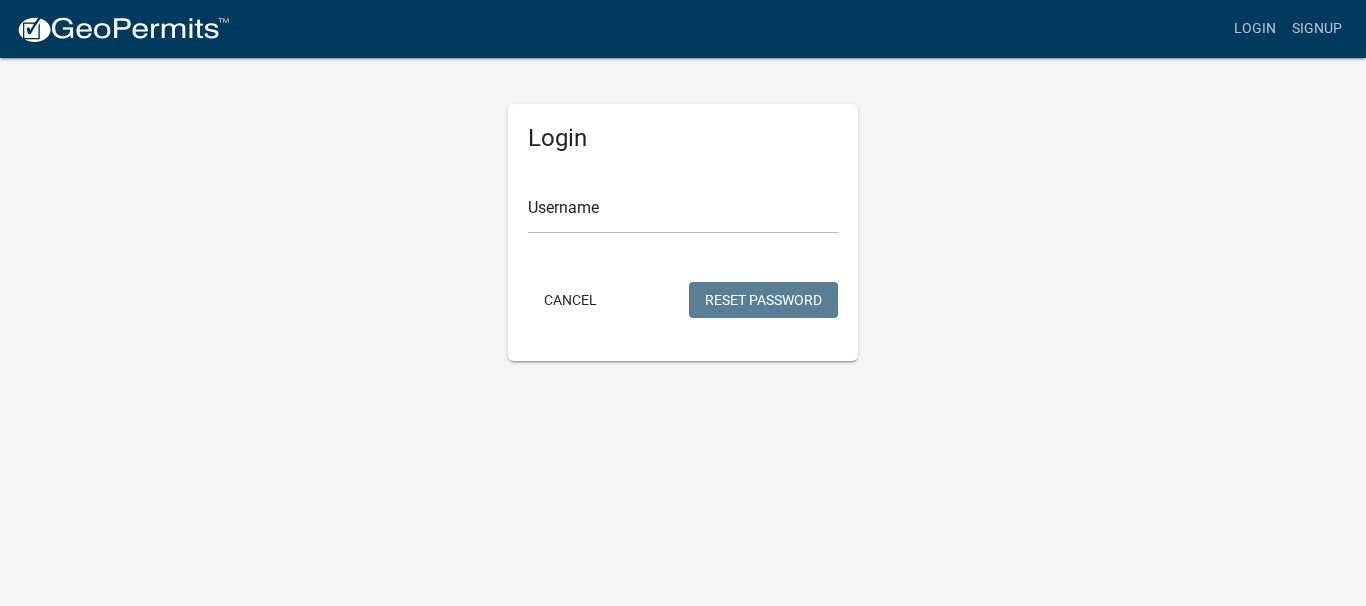 click on "Username  Cancel   Reset Password" 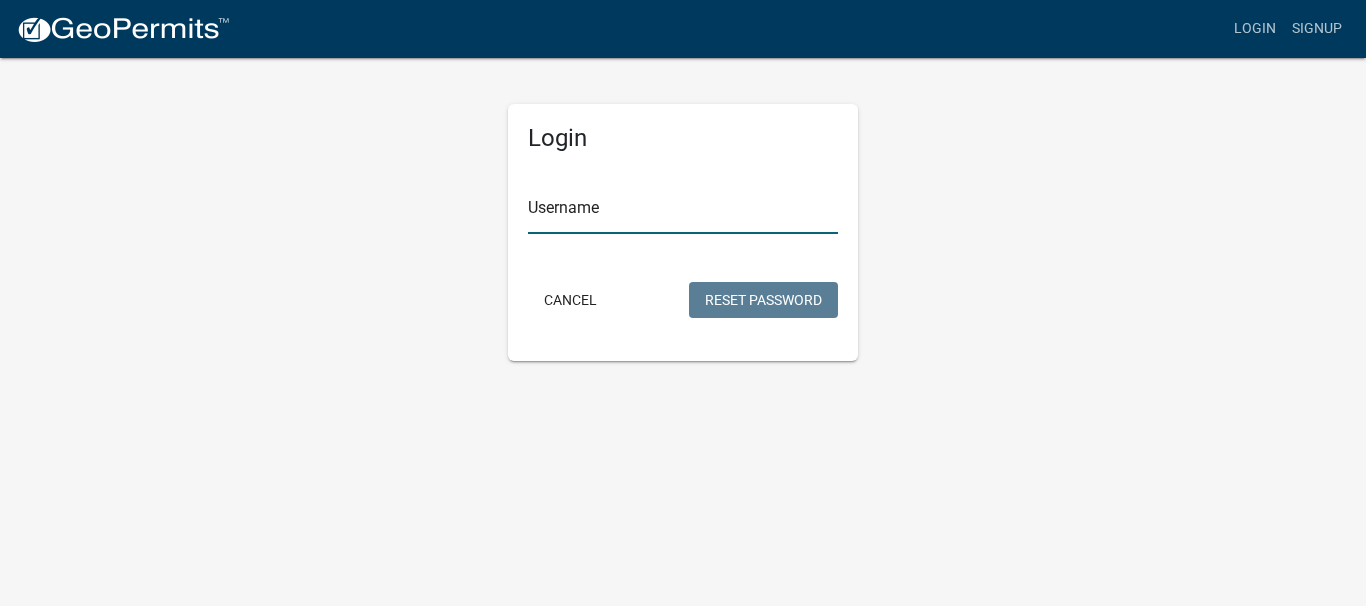 click on "Username" at bounding box center (683, 213) 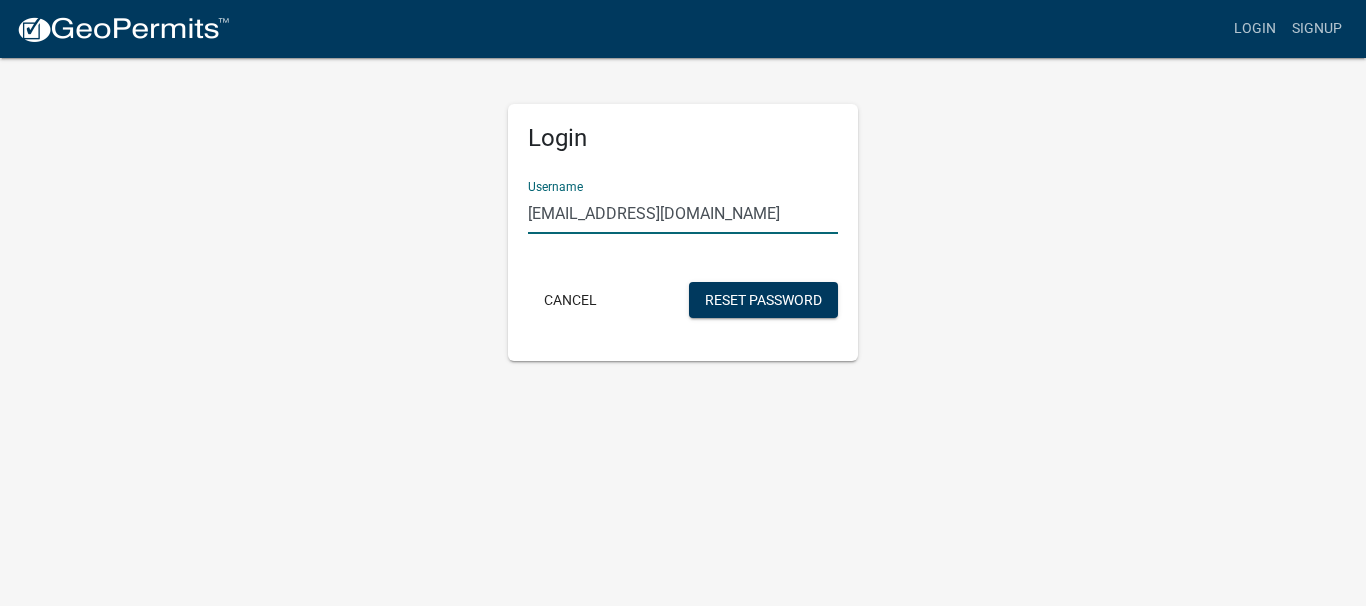 click on "Reset Password" 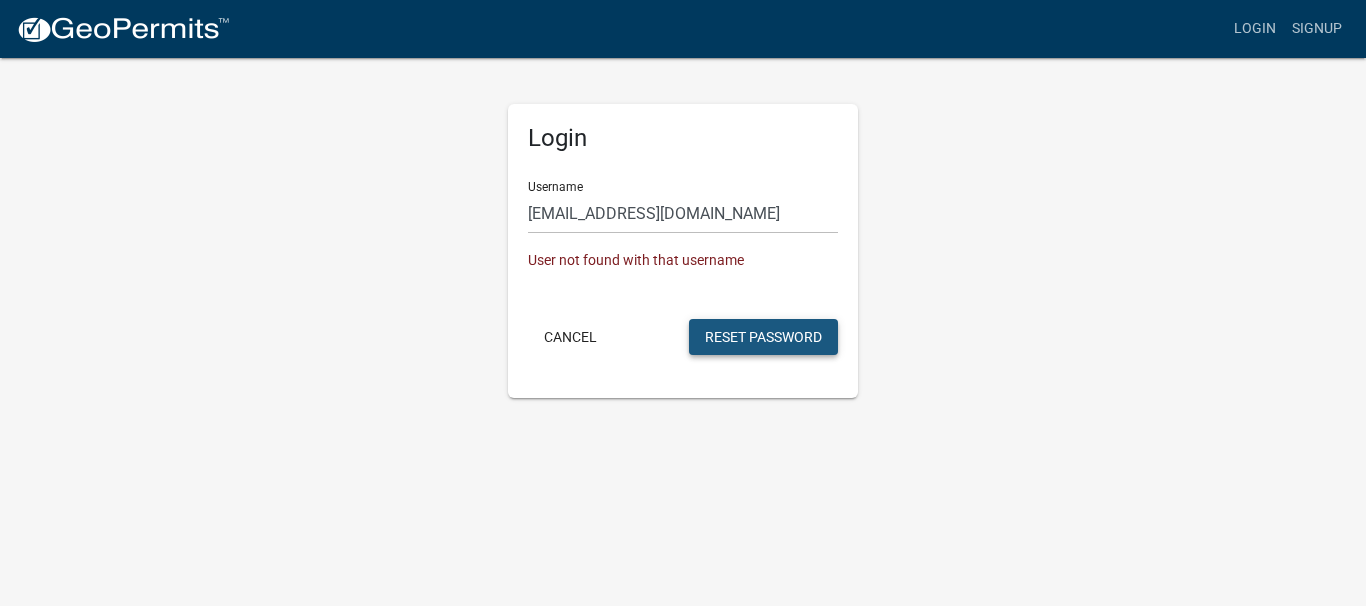 click on "Reset Password" 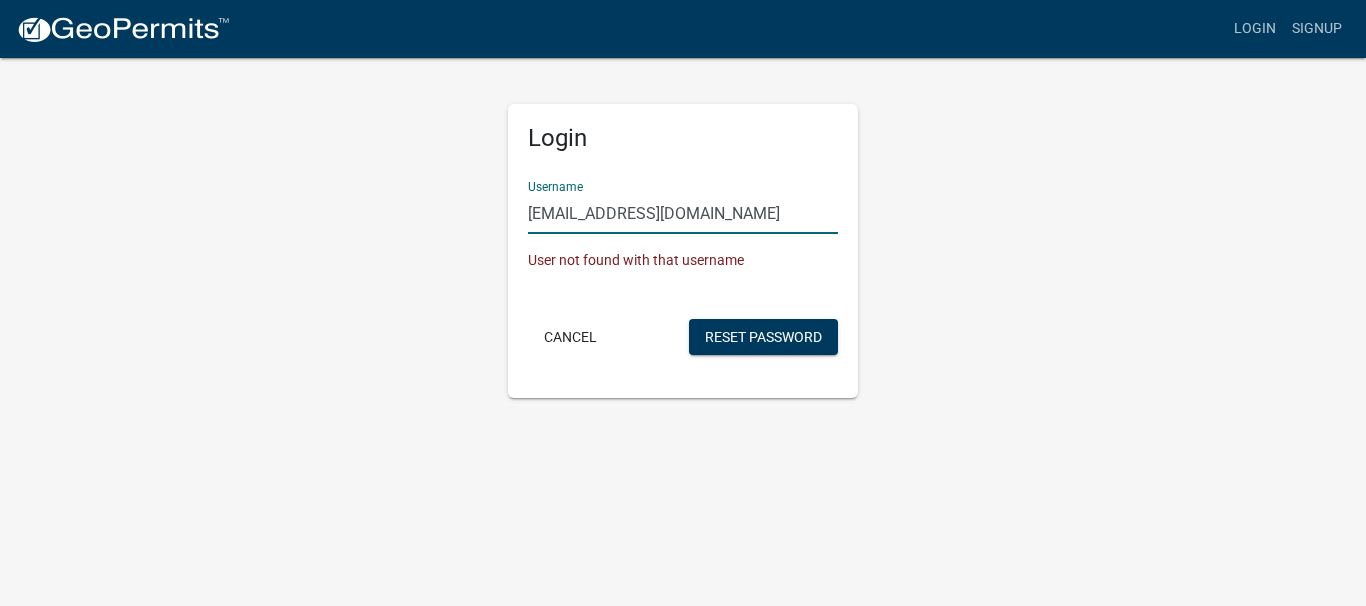 drag, startPoint x: 723, startPoint y: 207, endPoint x: 619, endPoint y: 197, distance: 104.47966 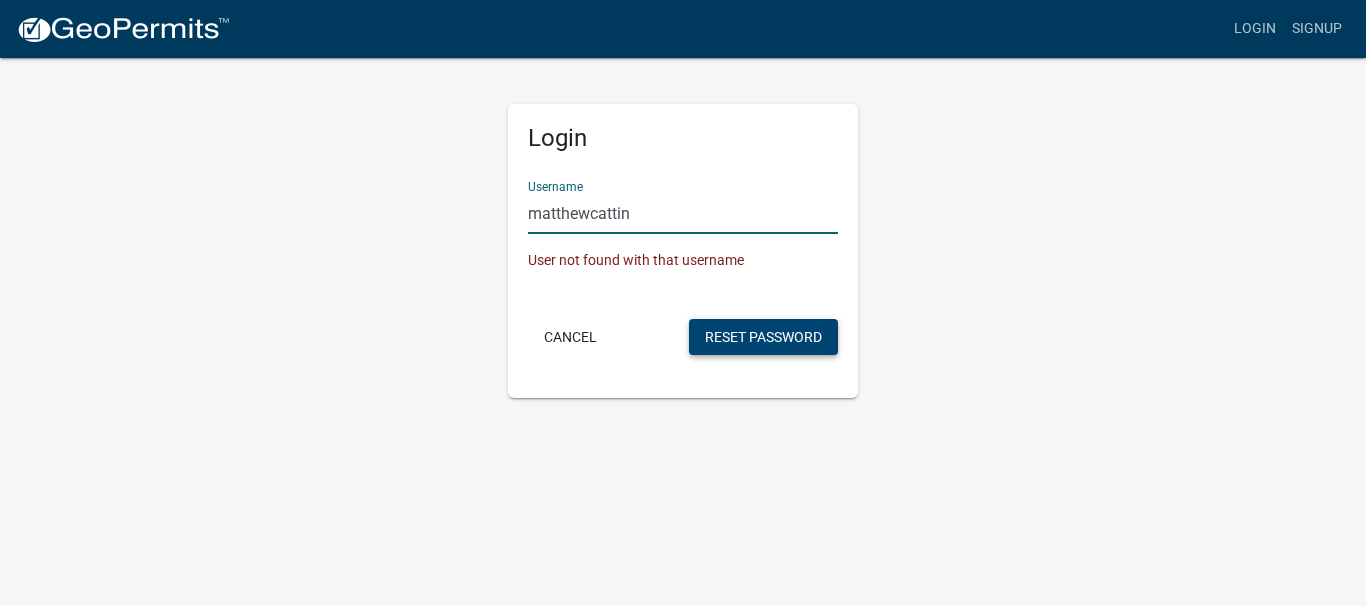 type on "matthewcattin" 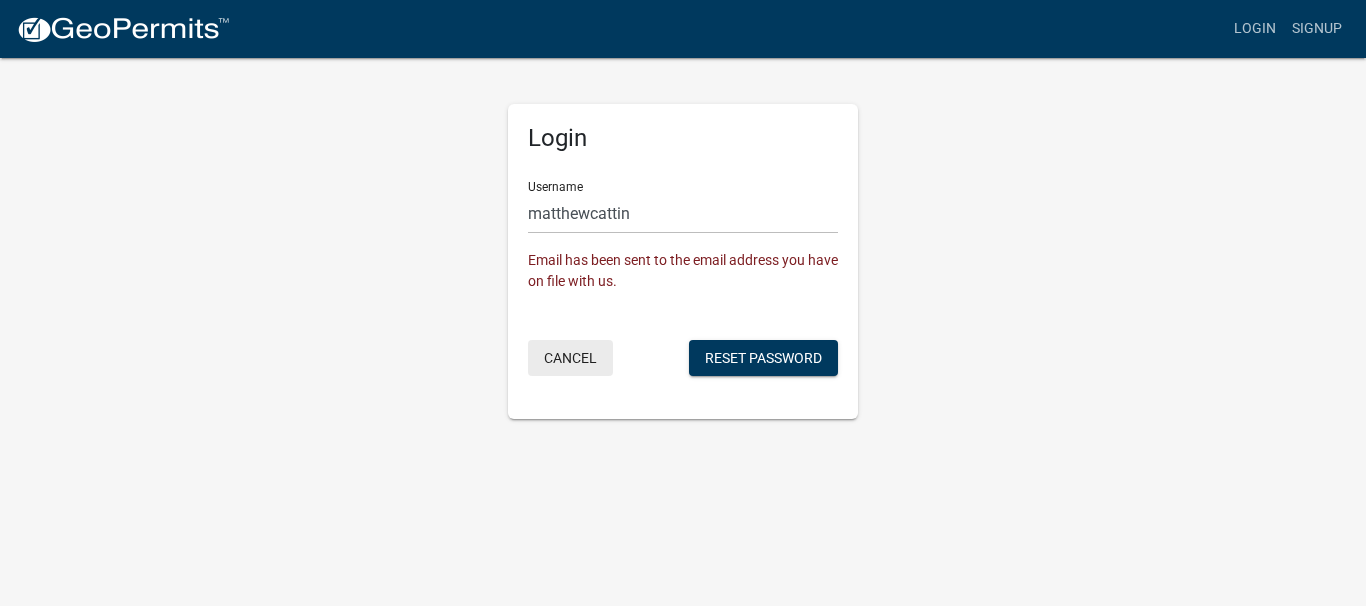 click on "Cancel" 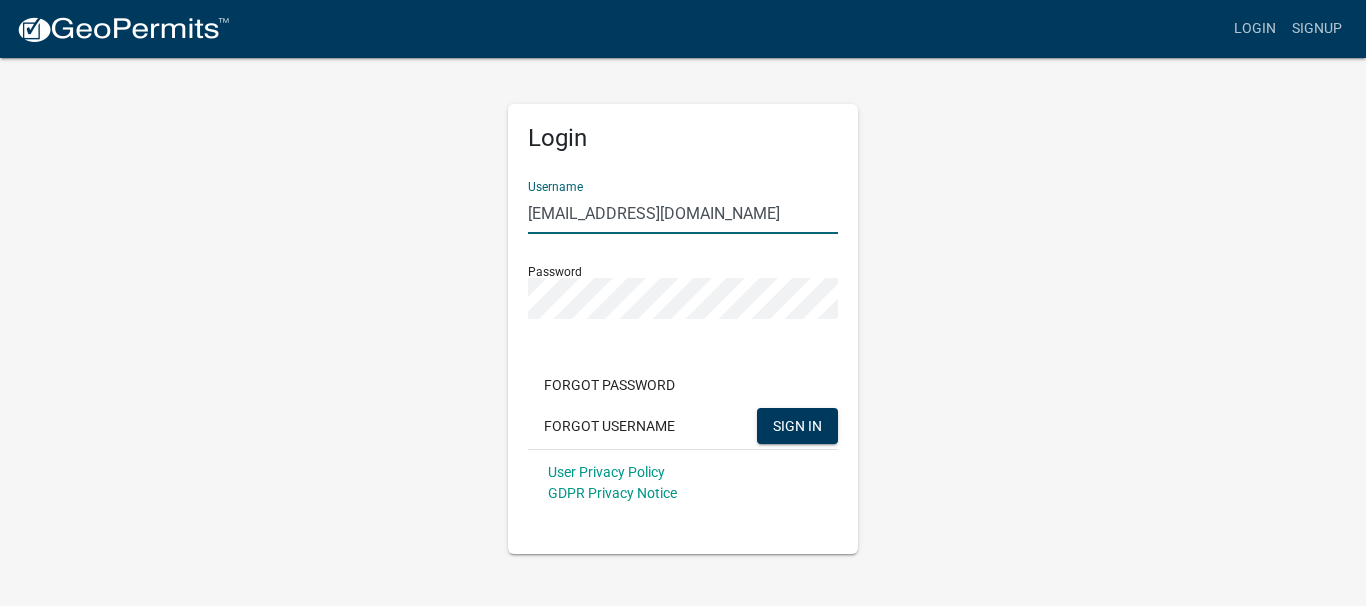 drag, startPoint x: 728, startPoint y: 211, endPoint x: 481, endPoint y: 193, distance: 247.655 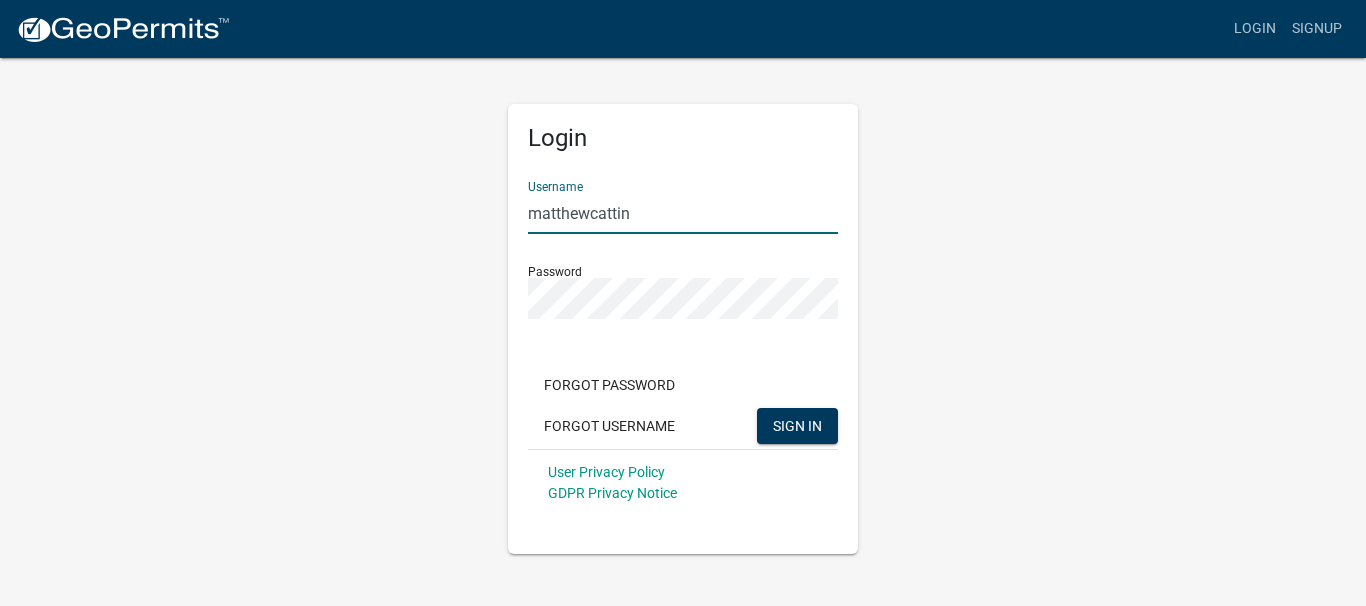 type on "matthewcattin" 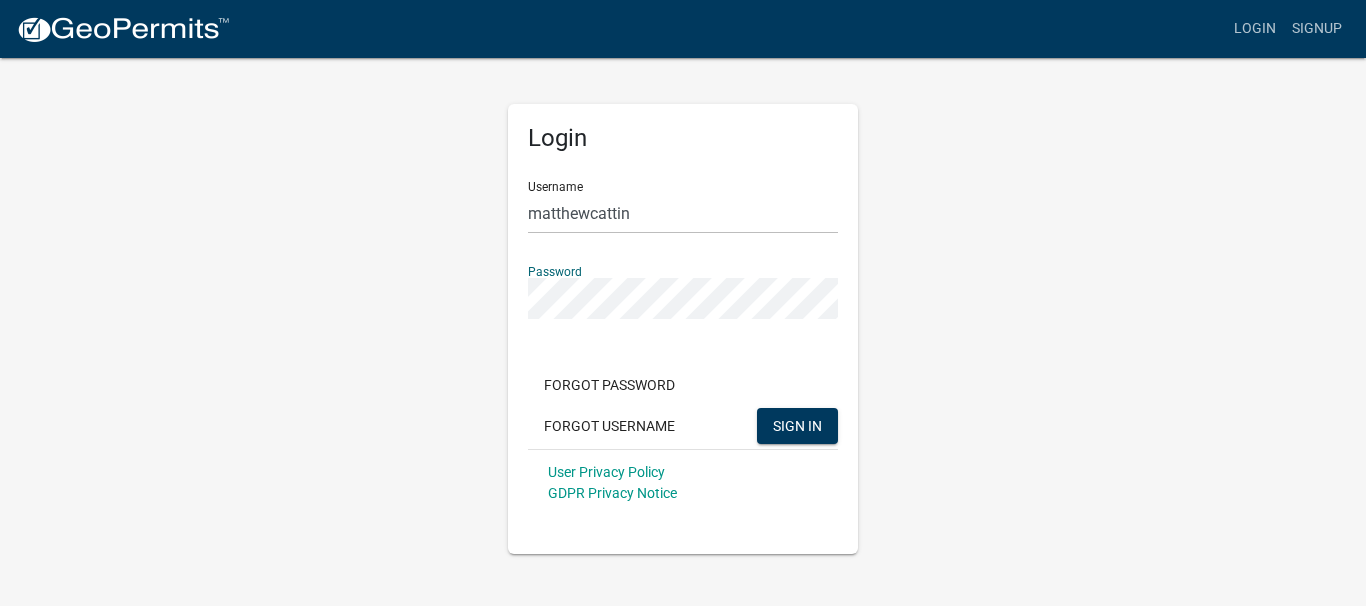 click on "SIGN IN" 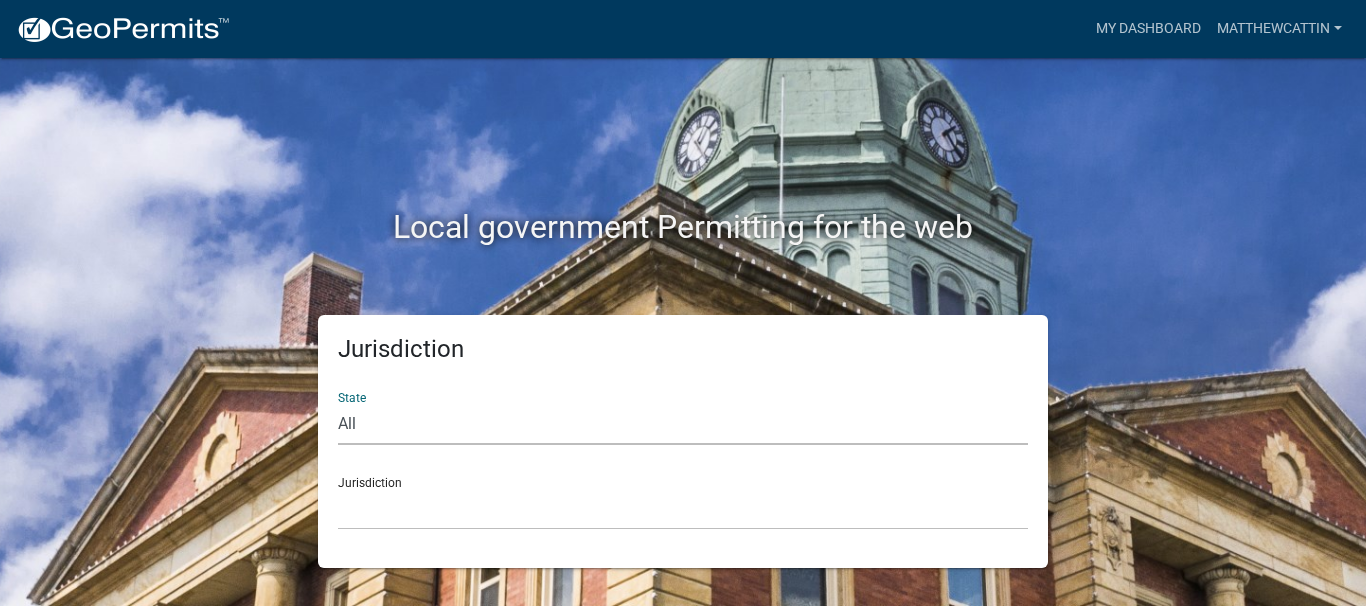click on "All  [US_STATE]   [US_STATE]   [US_STATE]   [US_STATE]   [US_STATE]   [US_STATE]   [US_STATE]   [US_STATE]   [US_STATE]" 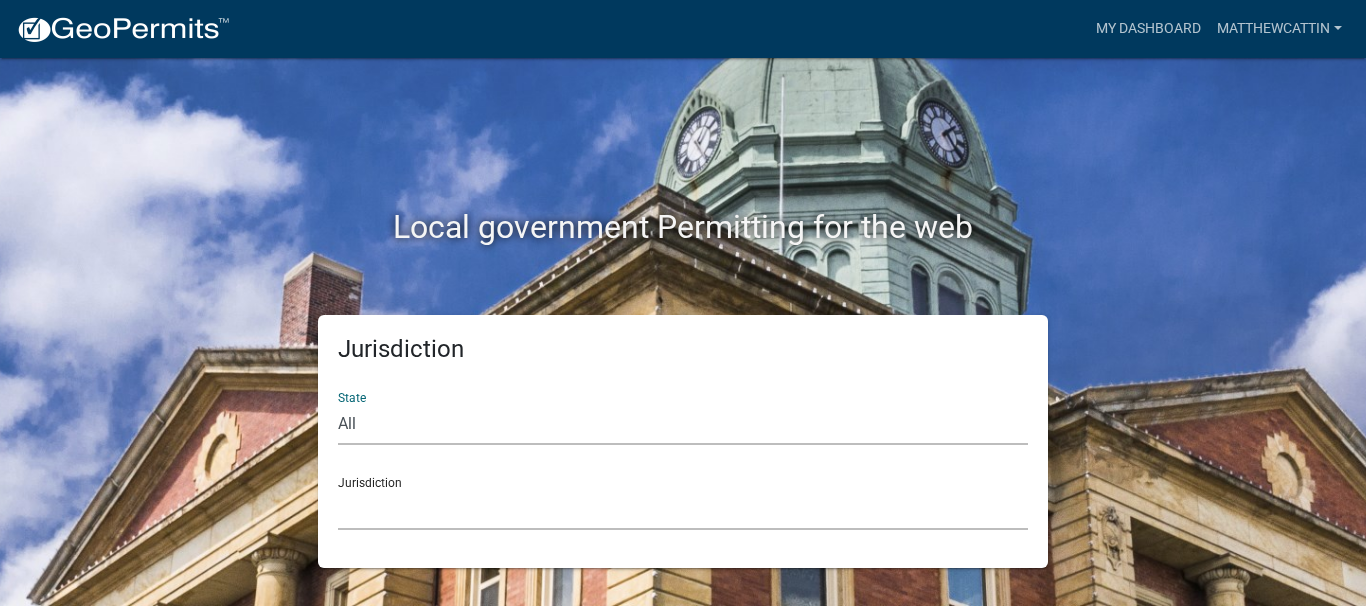 click on "City of [GEOGRAPHIC_DATA], [US_STATE] City of [GEOGRAPHIC_DATA], [US_STATE] City of [GEOGRAPHIC_DATA], [US_STATE] [GEOGRAPHIC_DATA], [US_STATE] [GEOGRAPHIC_DATA], [US_STATE] [GEOGRAPHIC_DATA], [US_STATE] [GEOGRAPHIC_DATA], [US_STATE] [GEOGRAPHIC_DATA], [US_STATE] [GEOGRAPHIC_DATA], [US_STATE] [GEOGRAPHIC_DATA], [US_STATE] [GEOGRAPHIC_DATA], [US_STATE] [GEOGRAPHIC_DATA], [US_STATE] [GEOGRAPHIC_DATA], [US_STATE] [GEOGRAPHIC_DATA], [US_STATE] [GEOGRAPHIC_DATA], [US_STATE] River Ridge Development Authority, [US_STATE] [GEOGRAPHIC_DATA], [US_STATE] [GEOGRAPHIC_DATA], [US_STATE][GEOGRAPHIC_DATA], [US_STATE] [GEOGRAPHIC_DATA], [US_STATE]" 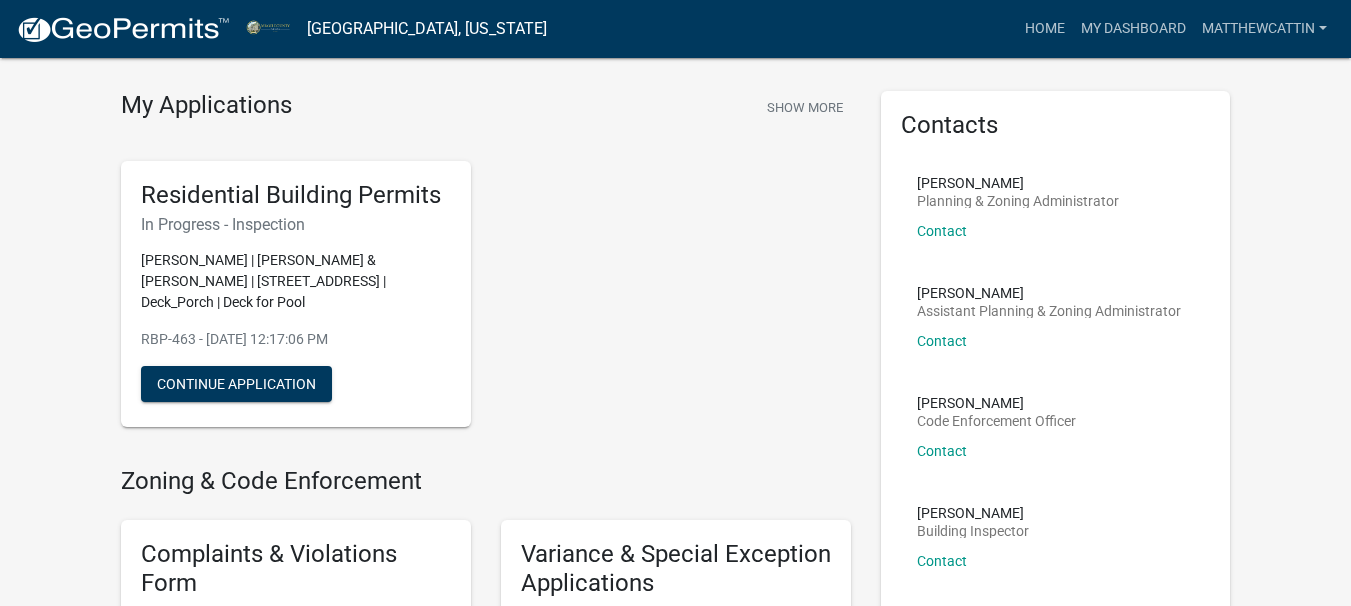 scroll, scrollTop: 13, scrollLeft: 0, axis: vertical 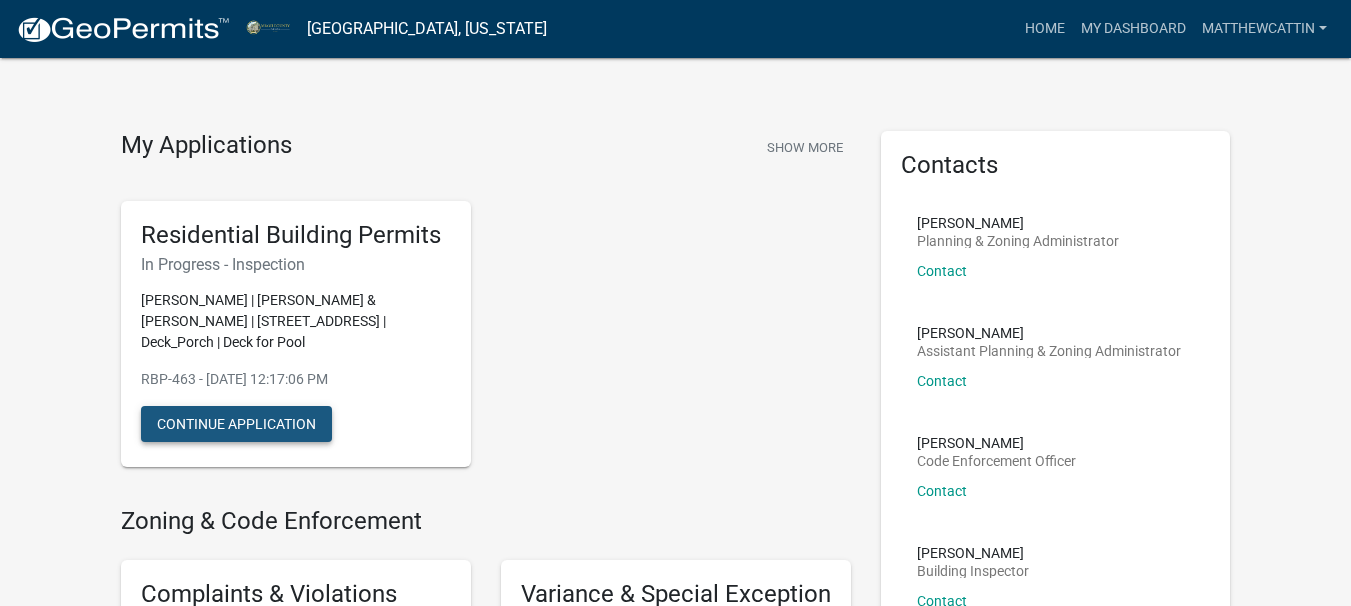 click on "Continue Application" 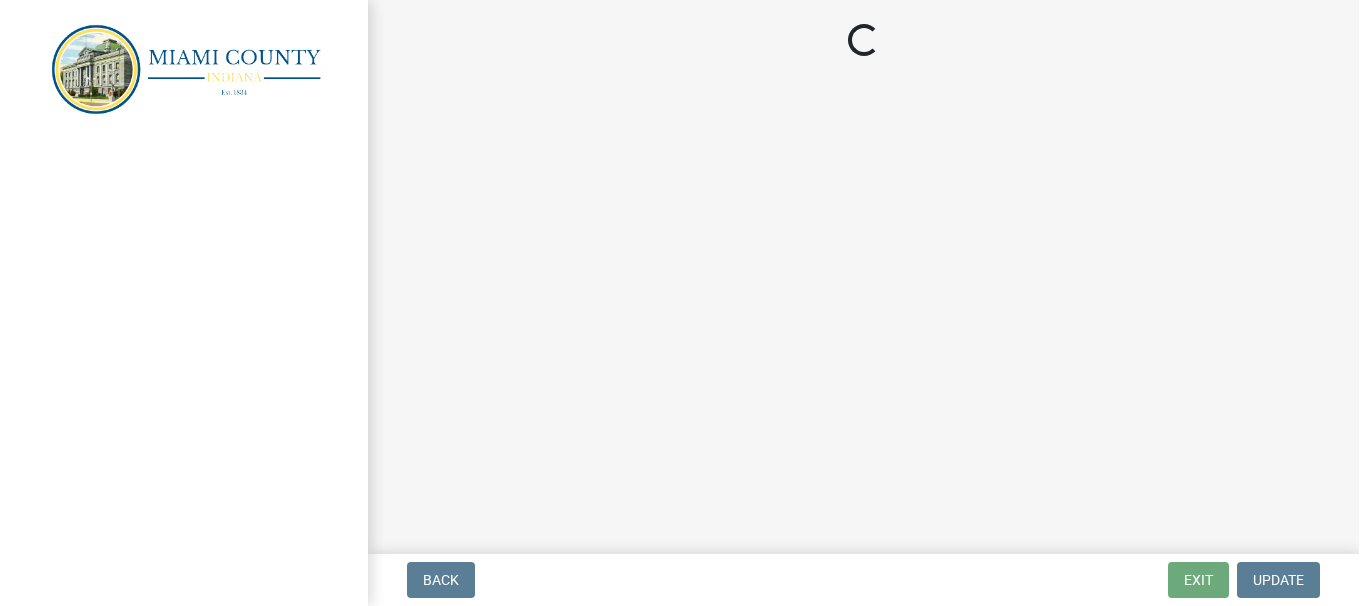 scroll, scrollTop: 0, scrollLeft: 0, axis: both 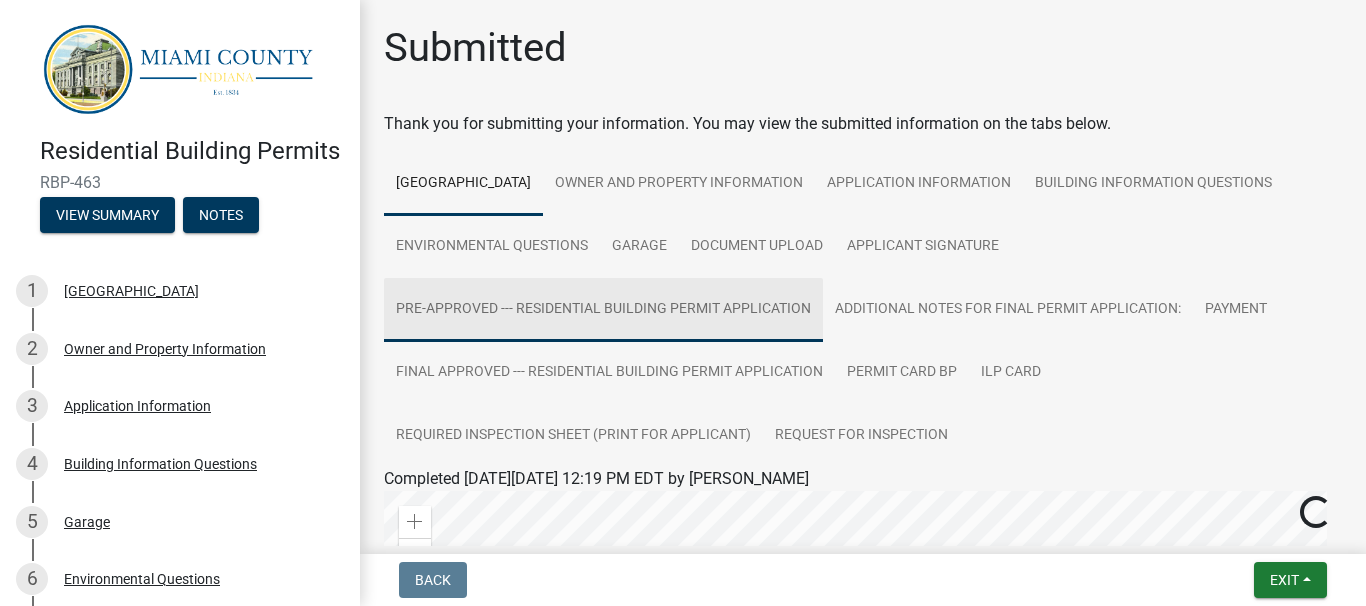 click on "Pre-Approved --- Residential Building Permit Application" at bounding box center (603, 310) 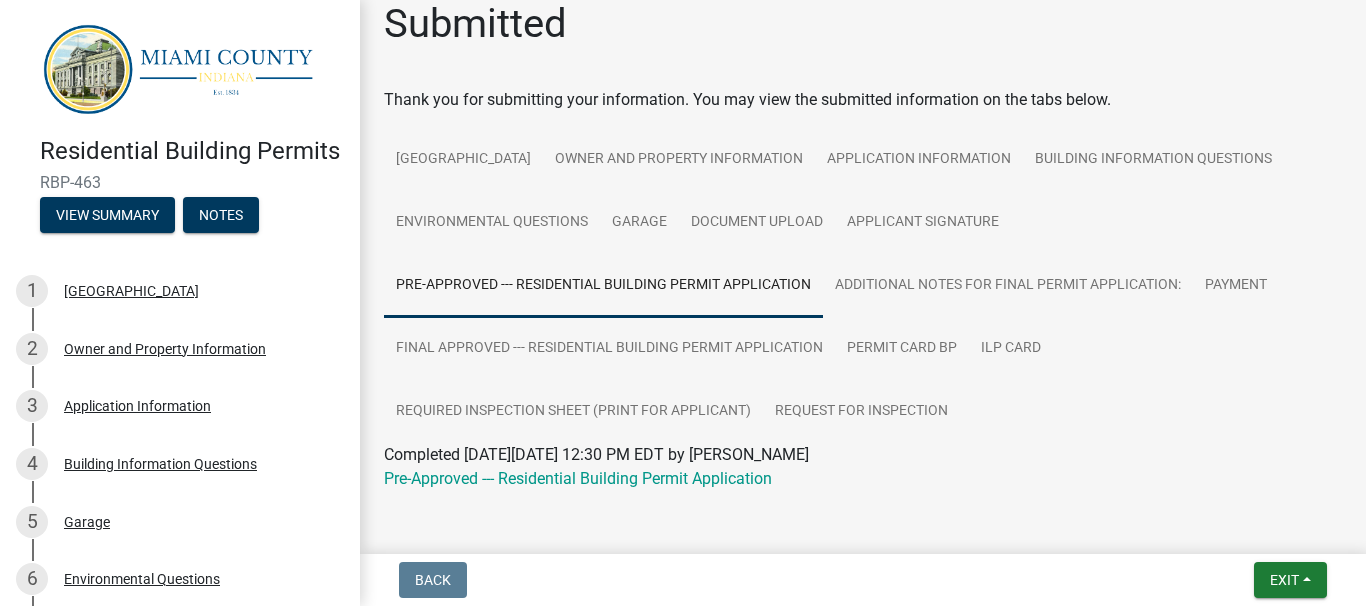 scroll, scrollTop: 0, scrollLeft: 0, axis: both 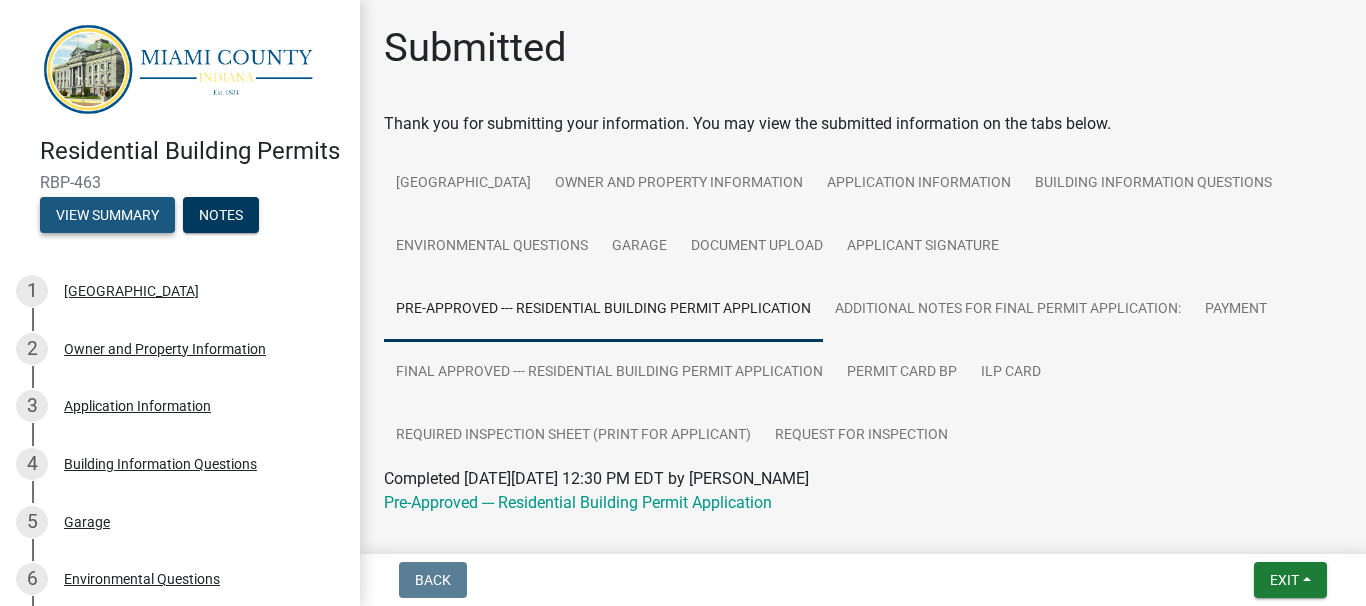 click on "View Summary" at bounding box center [107, 215] 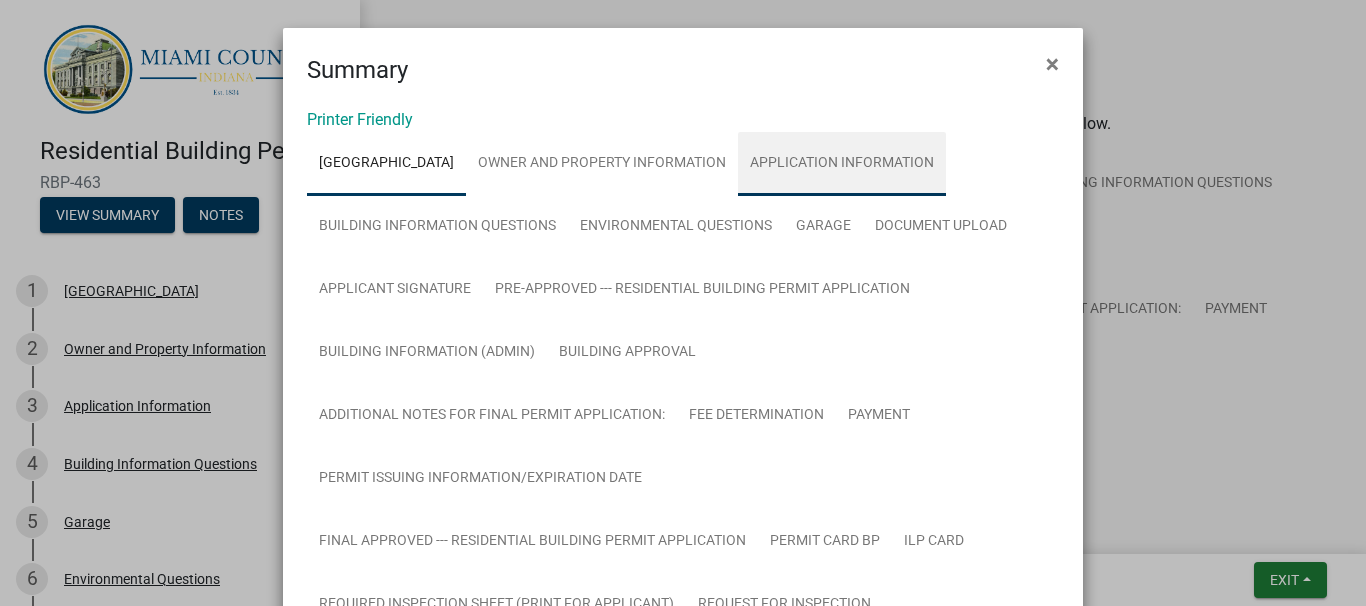 click on "Application Information" at bounding box center [842, 164] 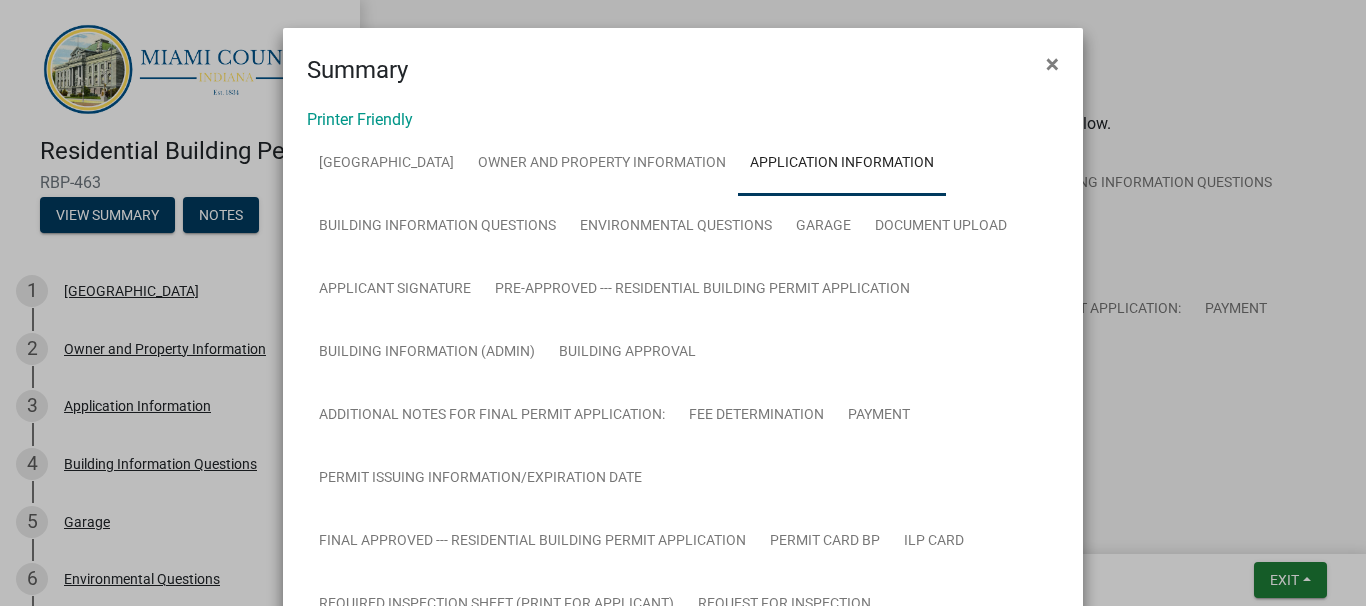 click on "Application Information" at bounding box center (842, 164) 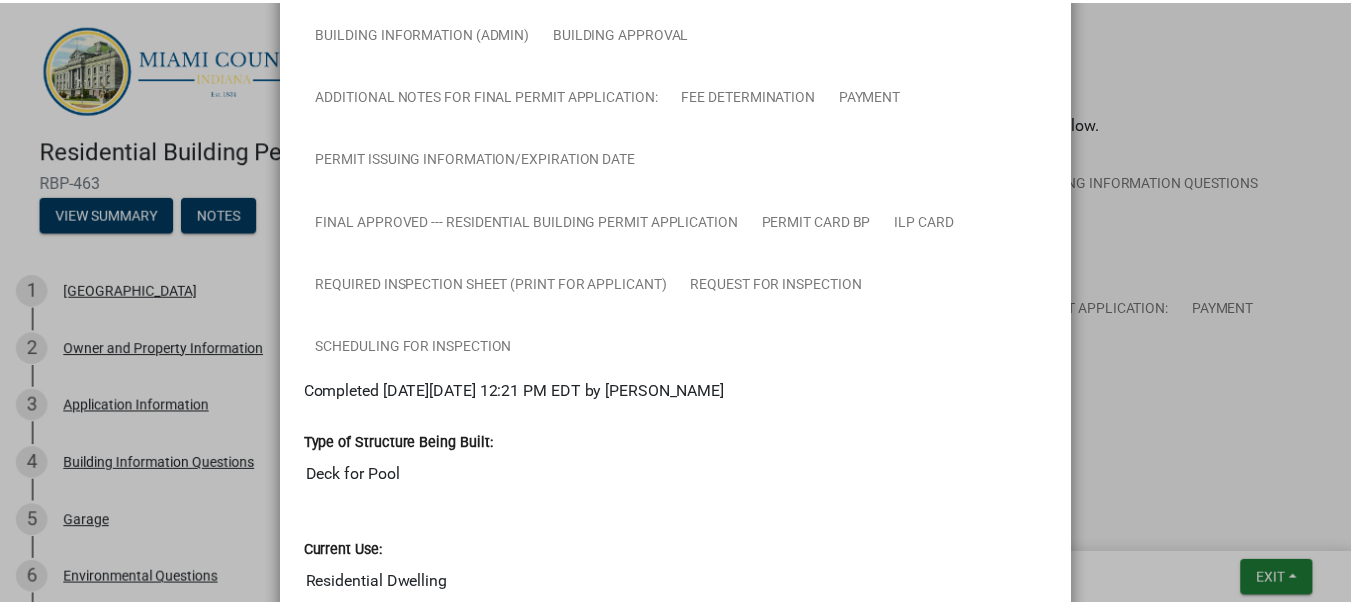 scroll, scrollTop: 46, scrollLeft: 0, axis: vertical 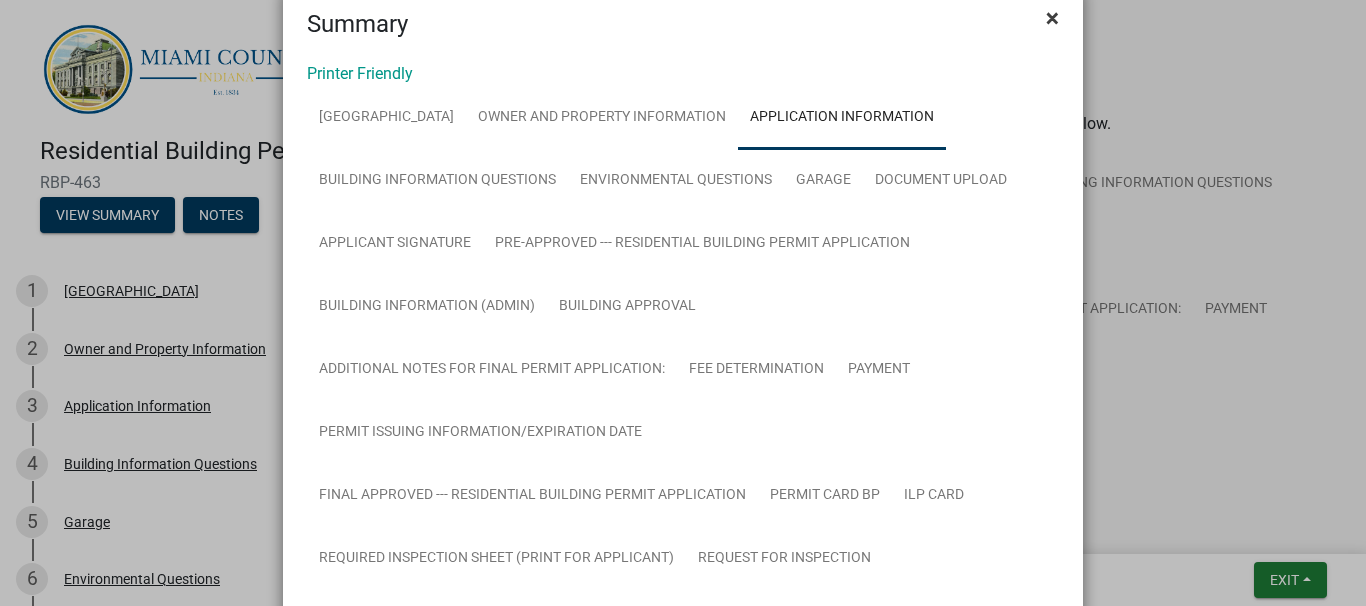 click on "×" 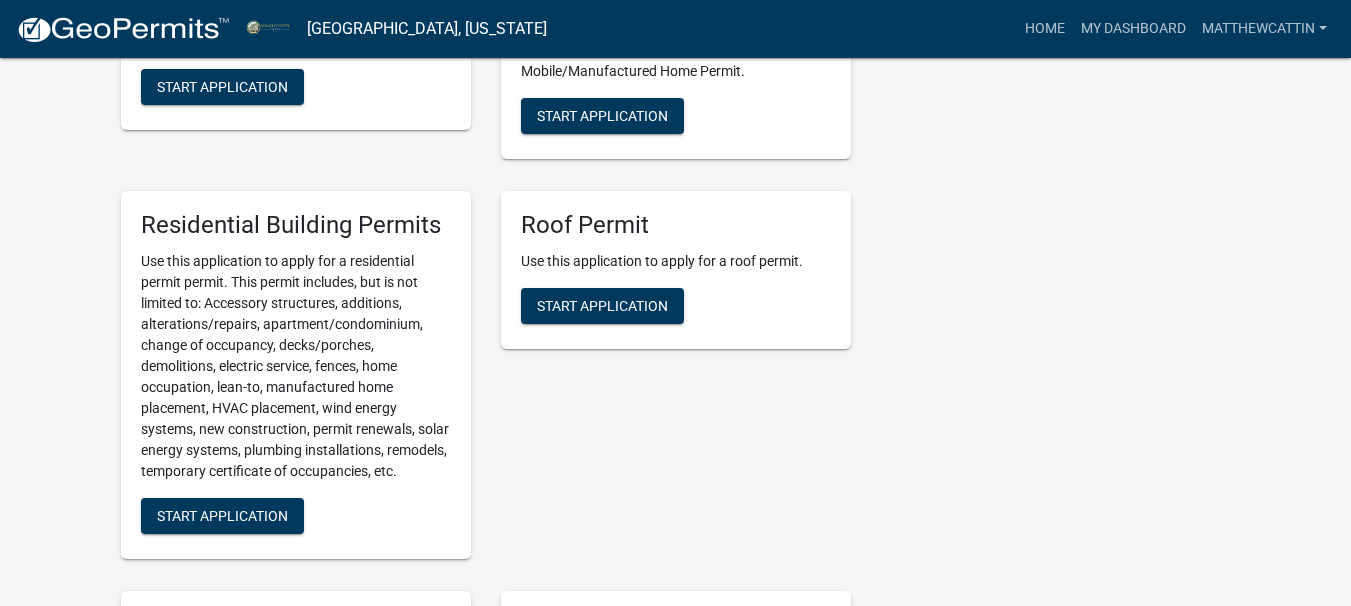 scroll, scrollTop: 1893, scrollLeft: 0, axis: vertical 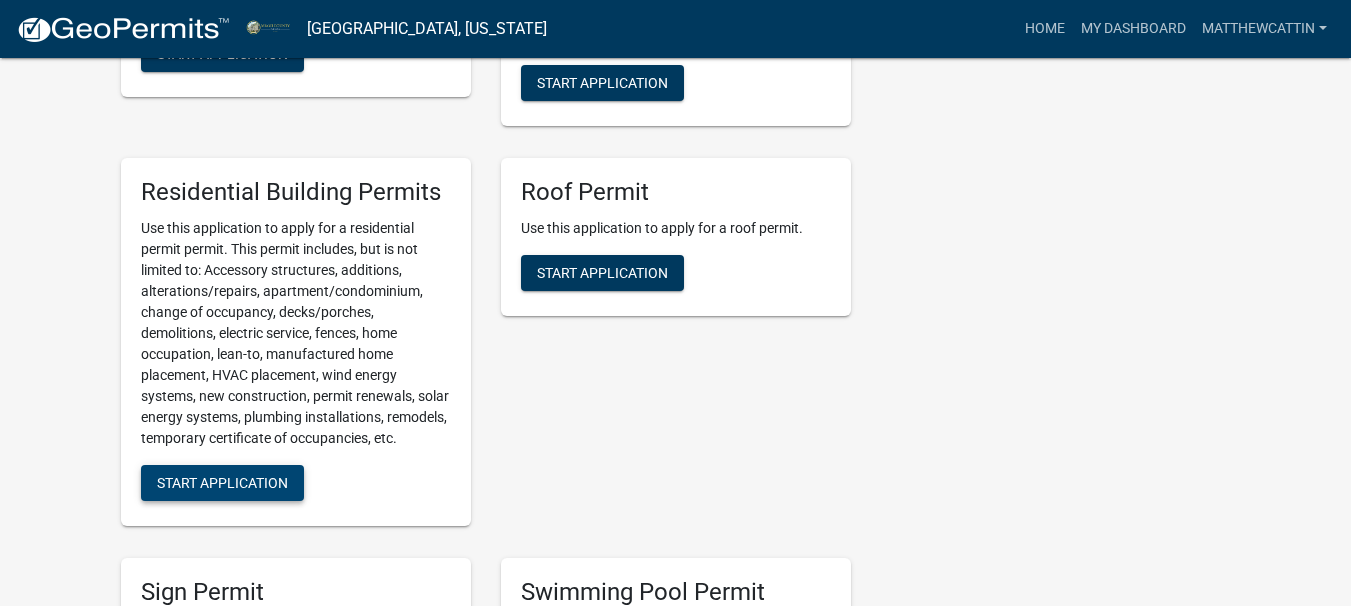 click on "Start Application" at bounding box center [222, 483] 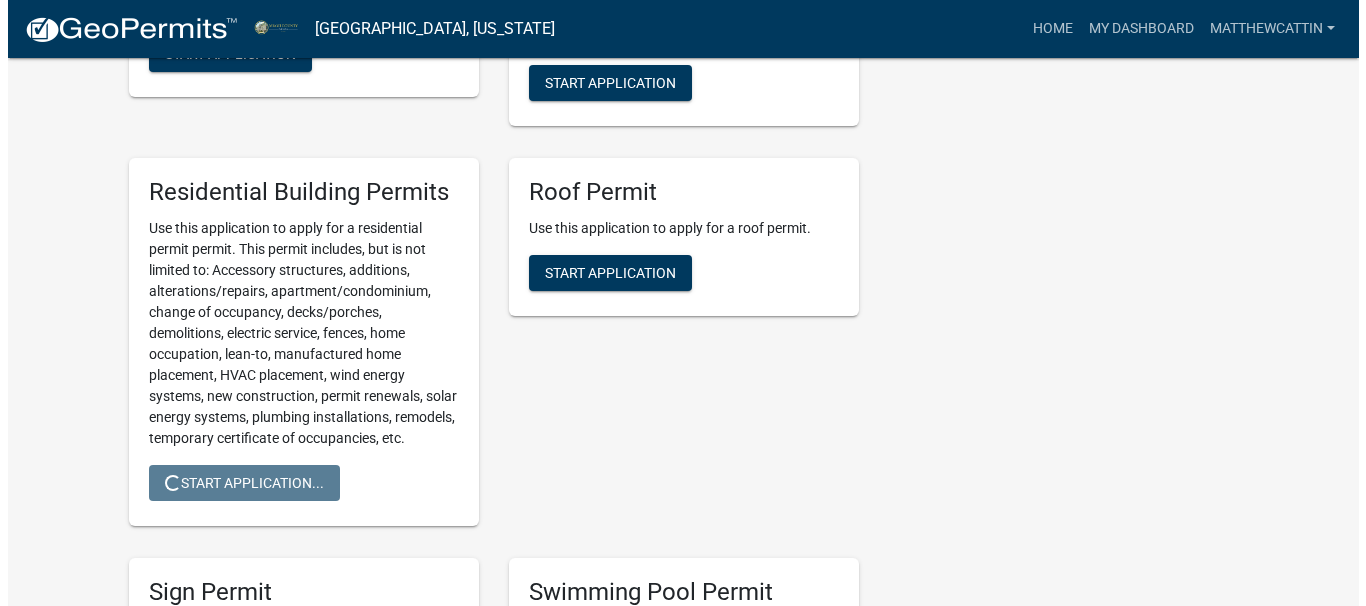 scroll, scrollTop: 0, scrollLeft: 0, axis: both 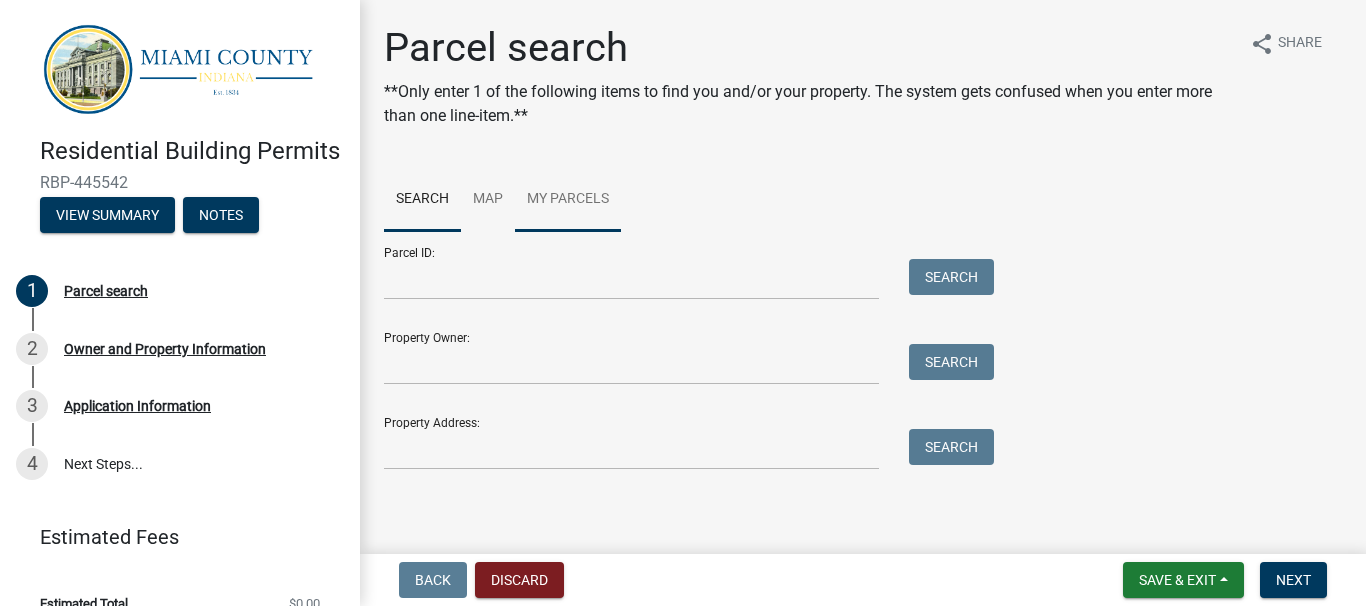 click on "My Parcels" at bounding box center [568, 200] 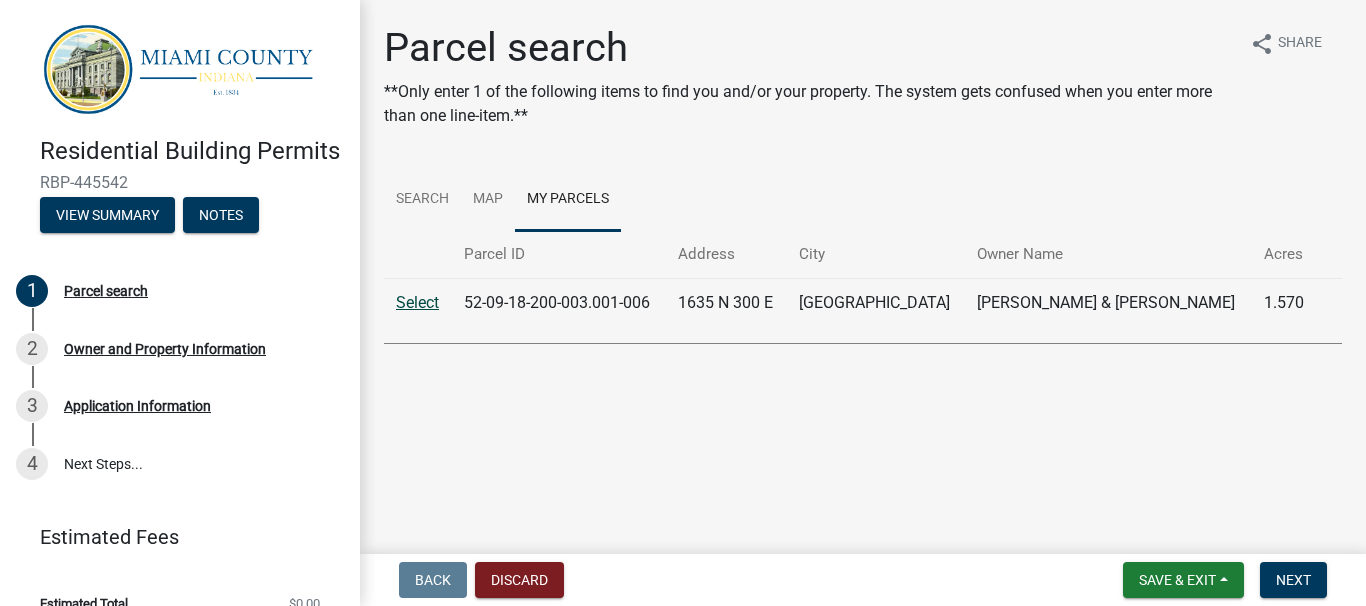click on "Select" at bounding box center [417, 302] 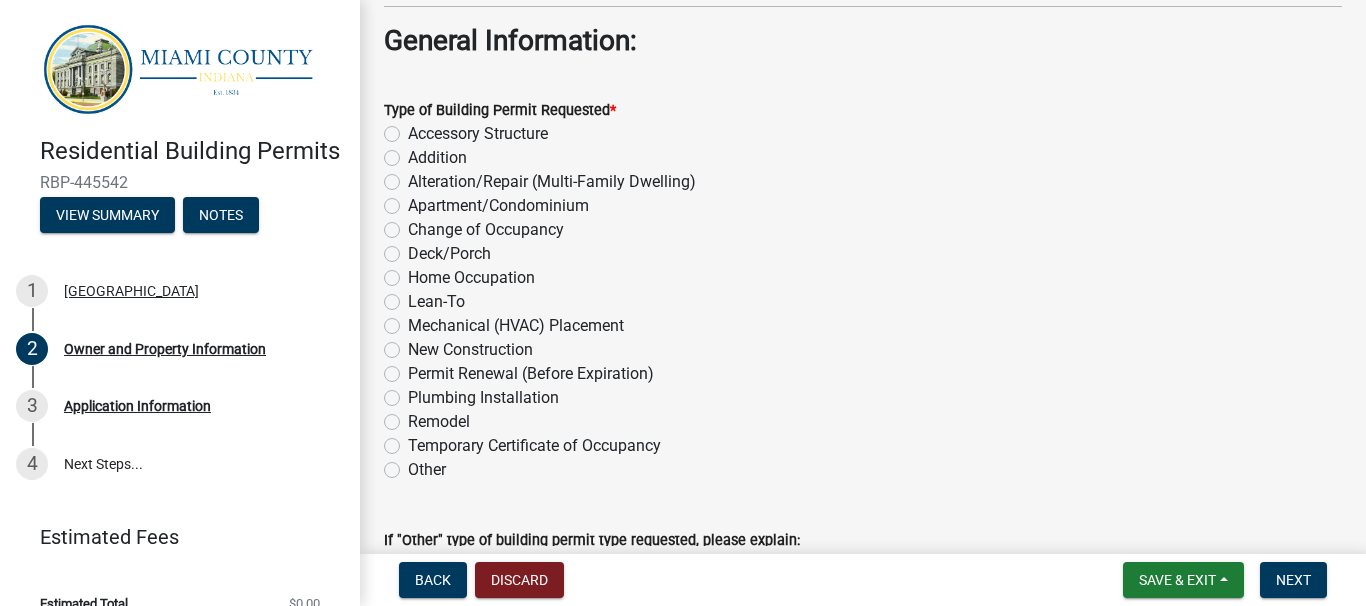 scroll, scrollTop: 2194, scrollLeft: 0, axis: vertical 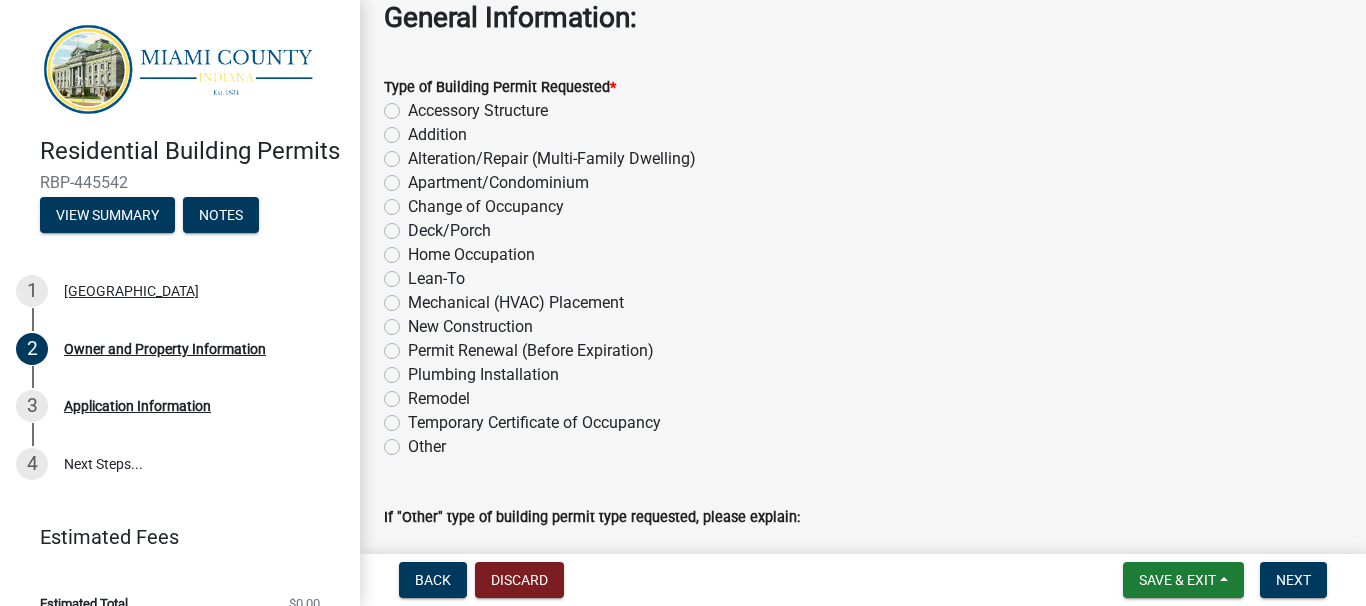 click on "Deck/Porch" 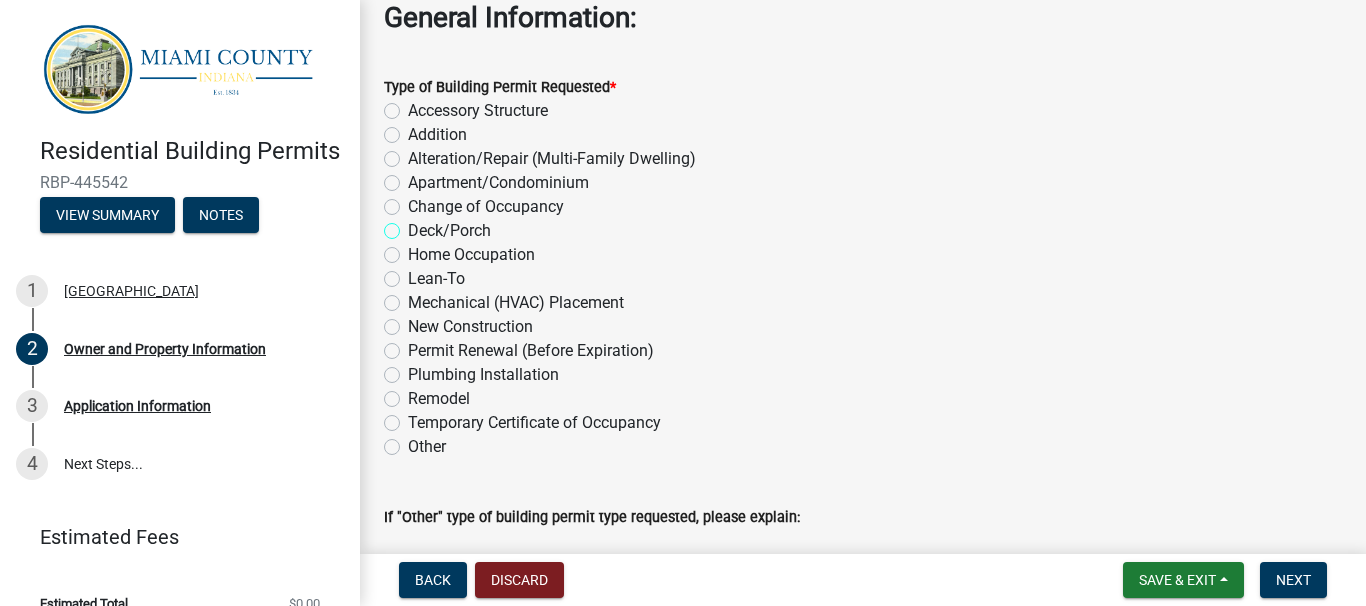 click on "Deck/Porch" at bounding box center (414, 225) 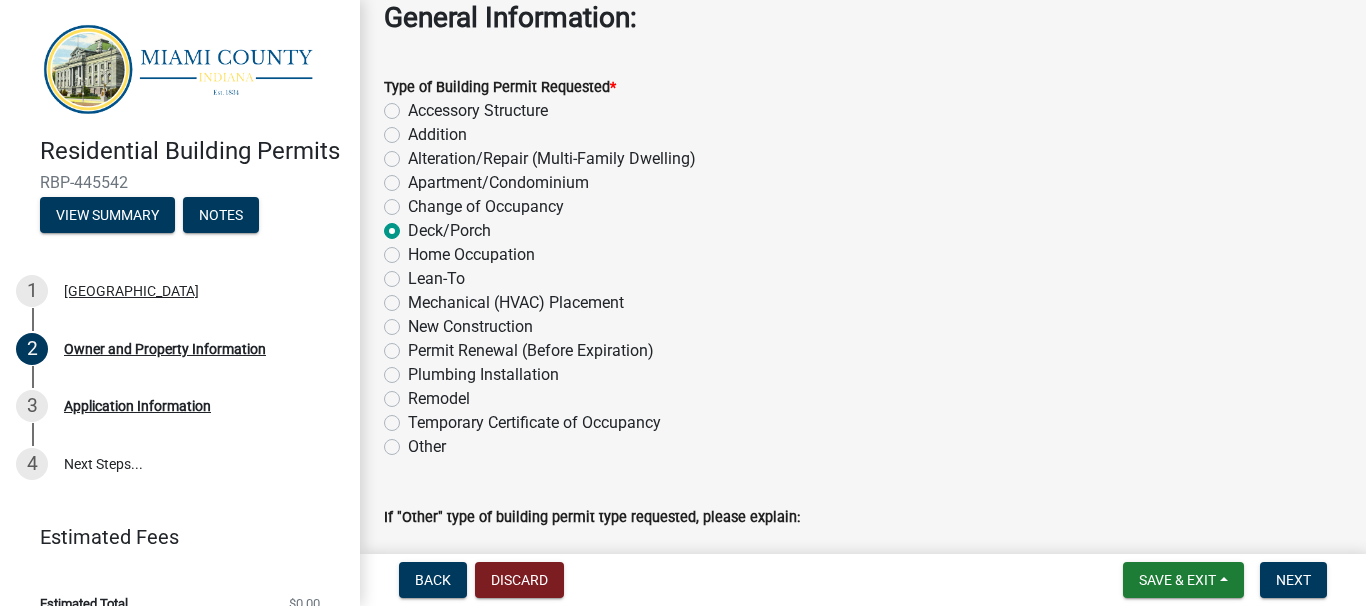 radio on "true" 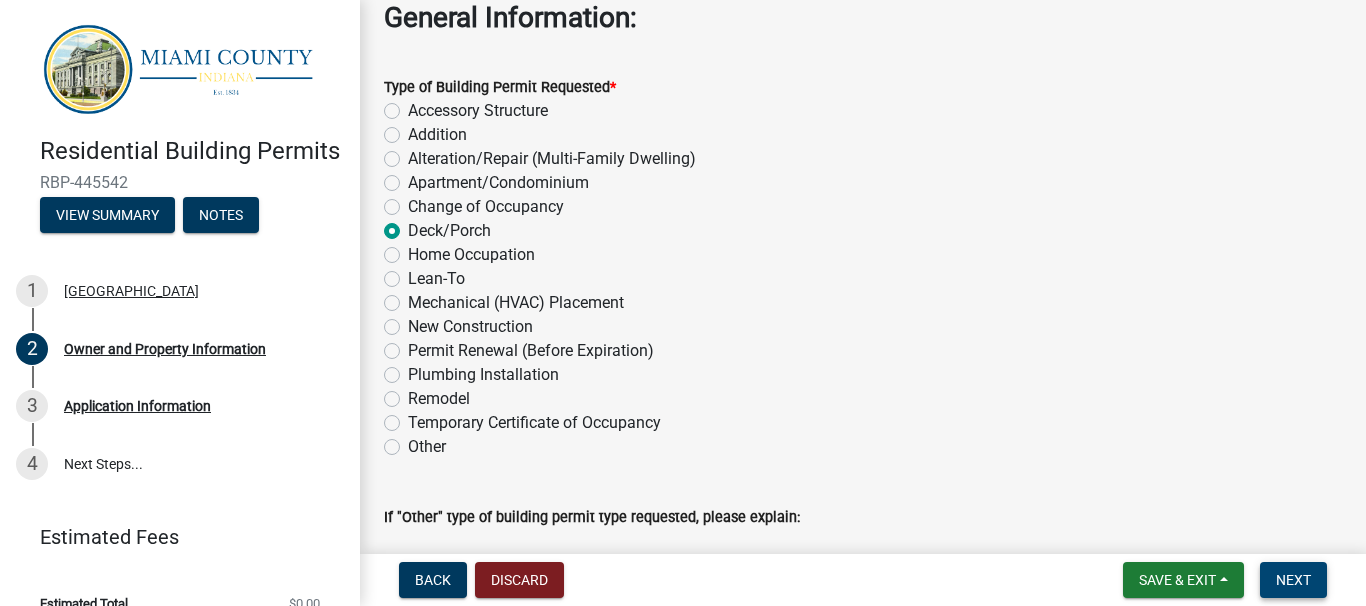 click on "Next" at bounding box center [1293, 580] 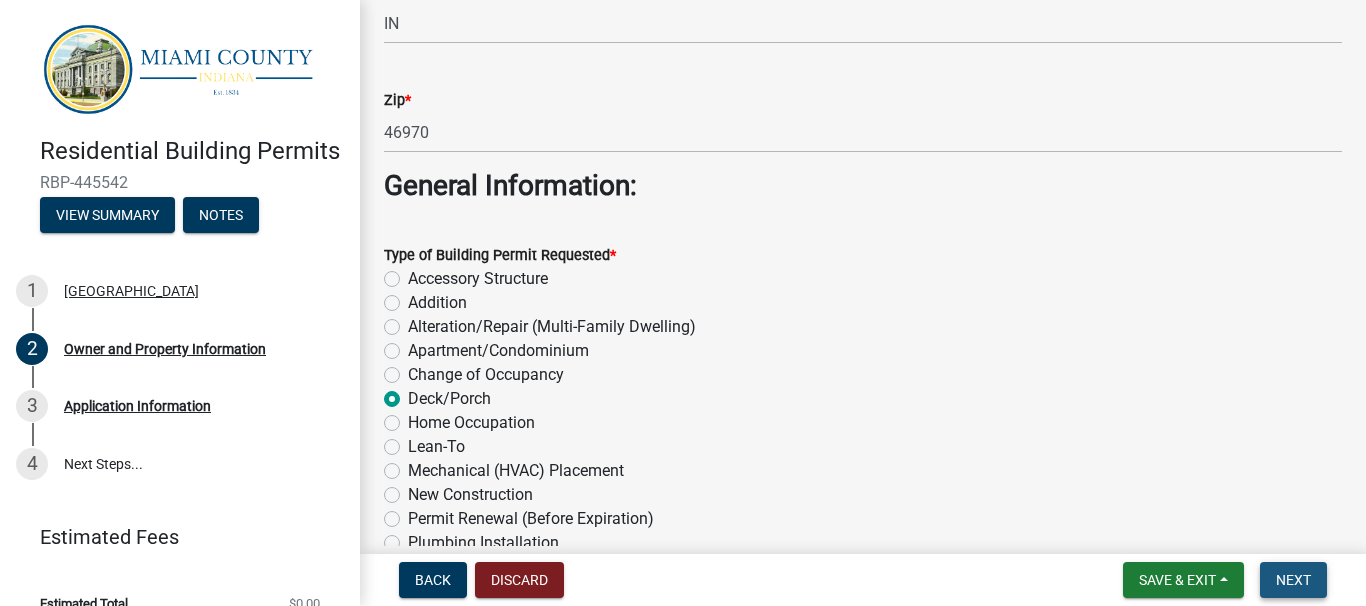 scroll, scrollTop: 2362, scrollLeft: 0, axis: vertical 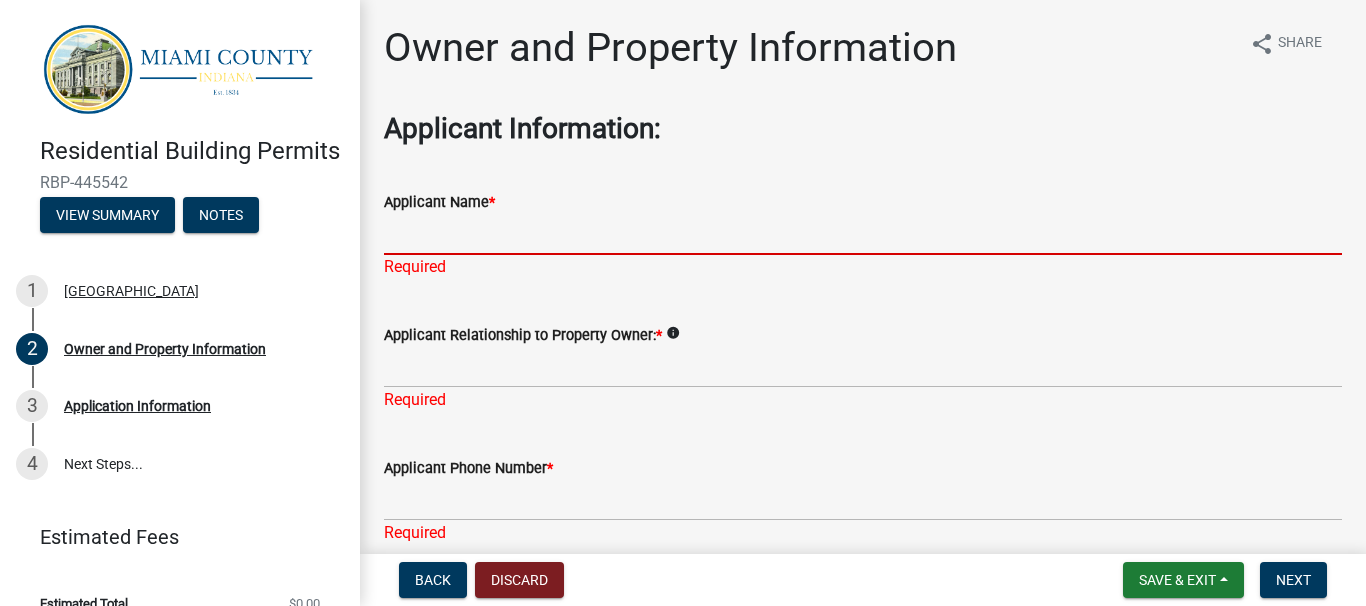 click on "Applicant Name  *" at bounding box center [863, 234] 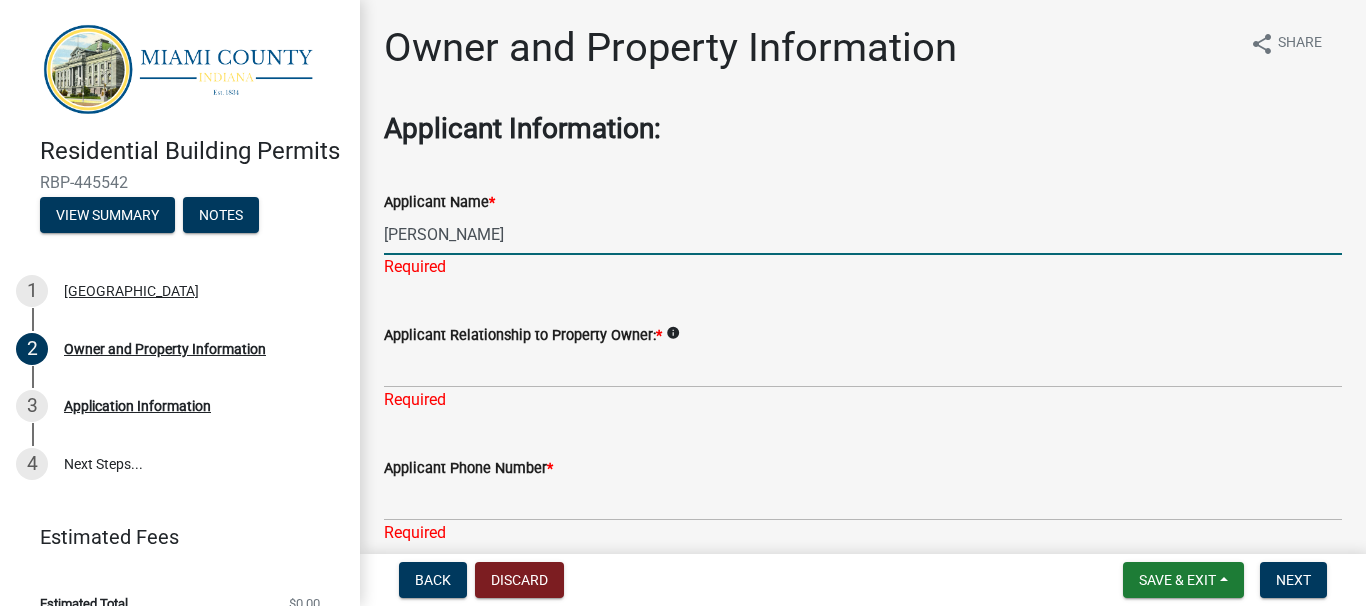 type on "[PERSON_NAME]" 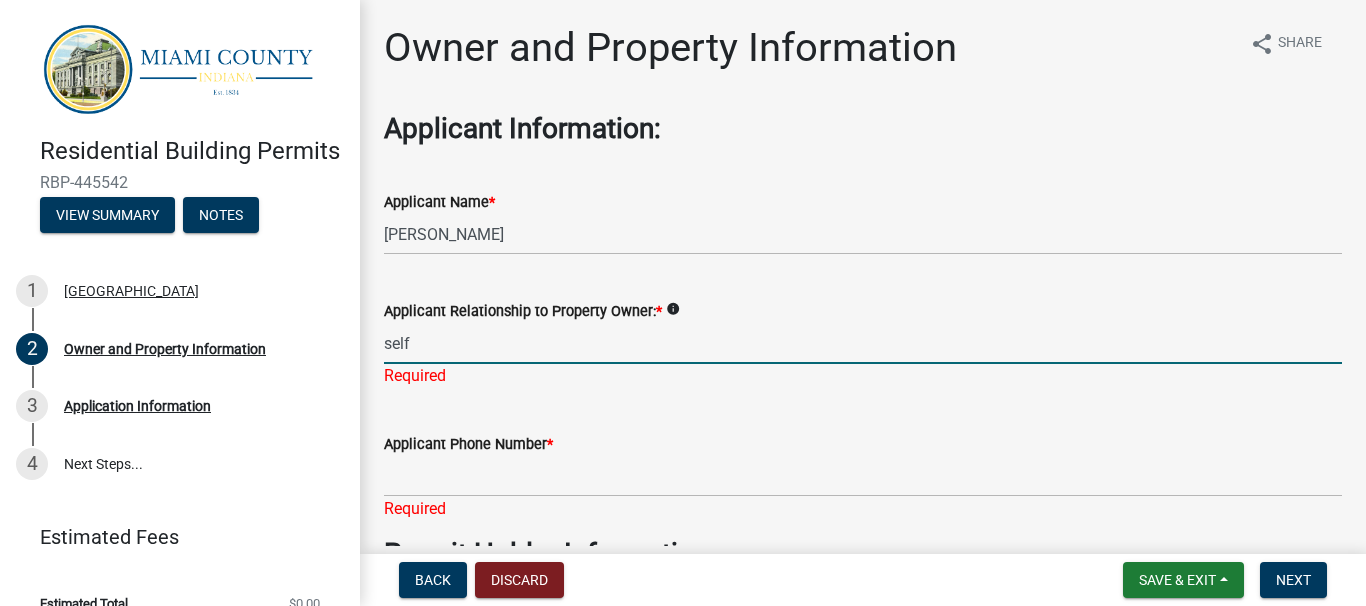 type on "self" 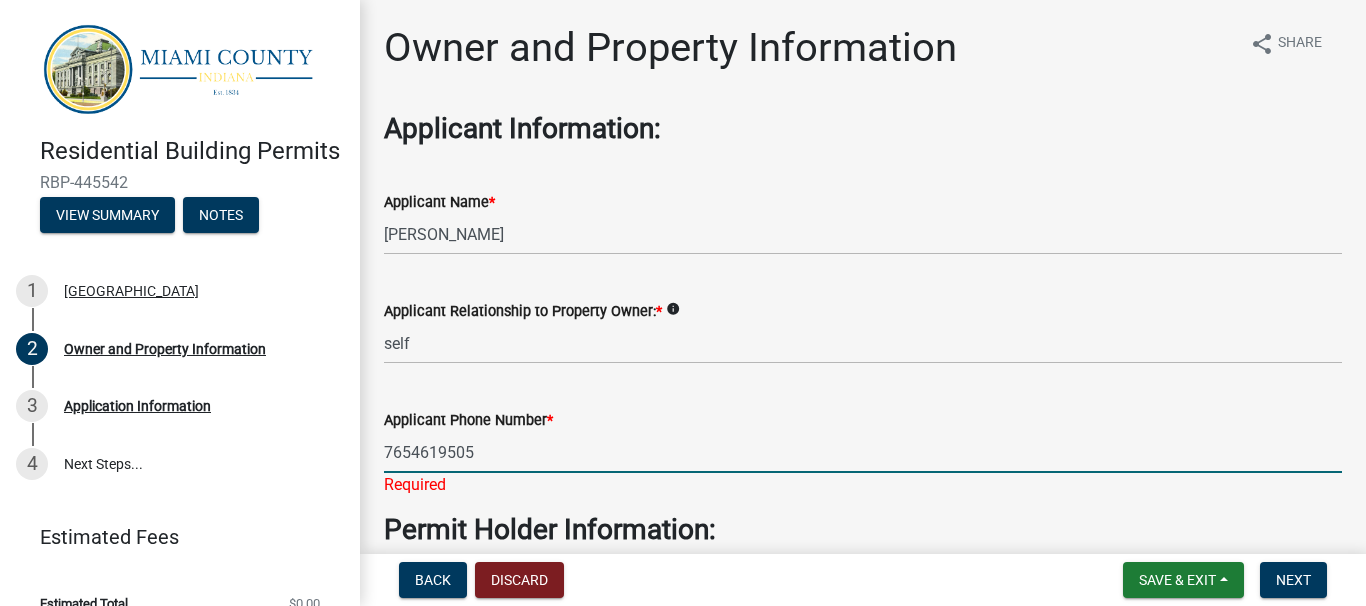 type on "7654619505" 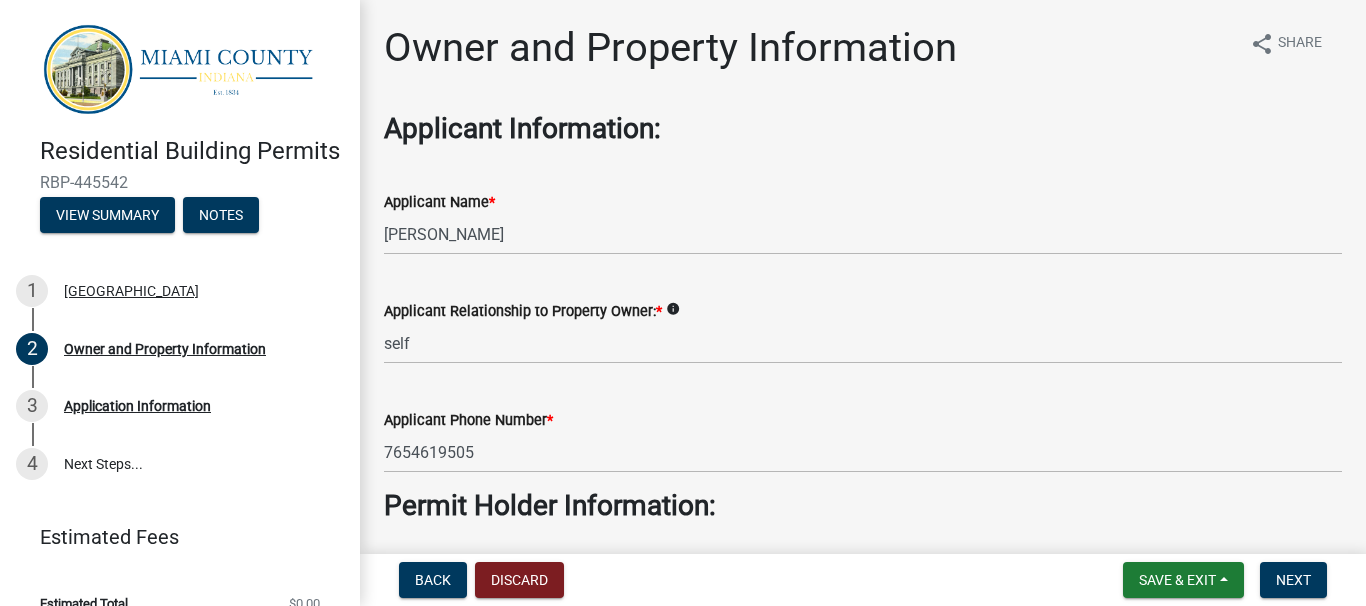 scroll, scrollTop: 338, scrollLeft: 0, axis: vertical 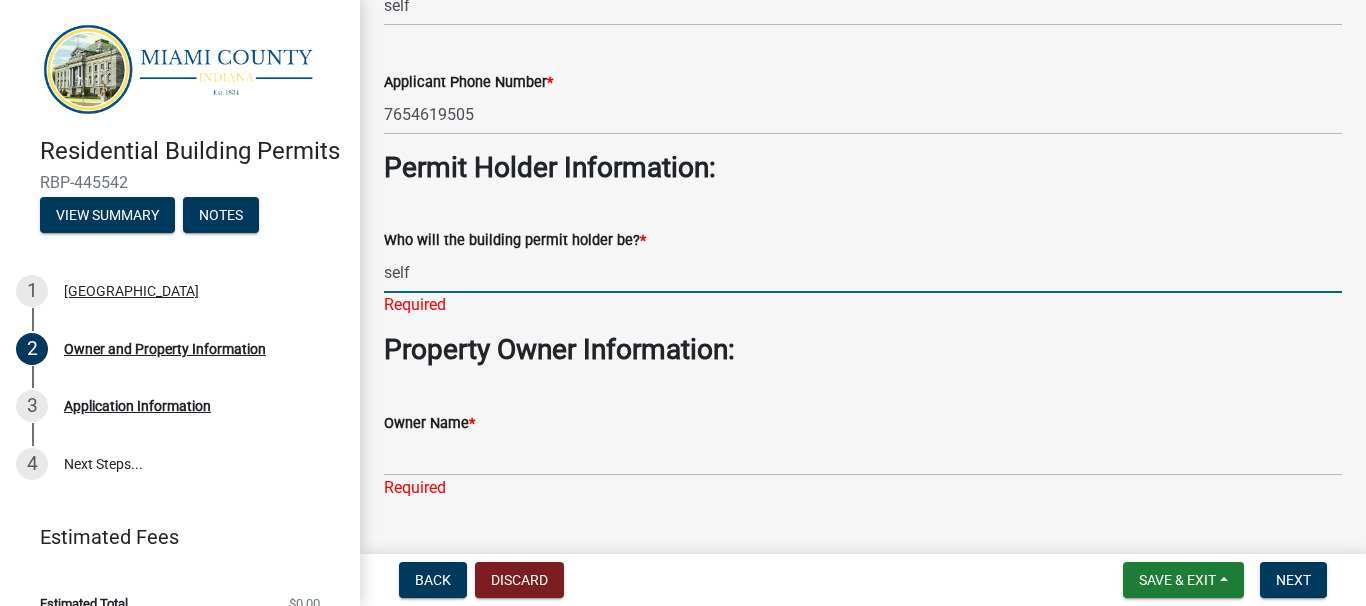 type on "self" 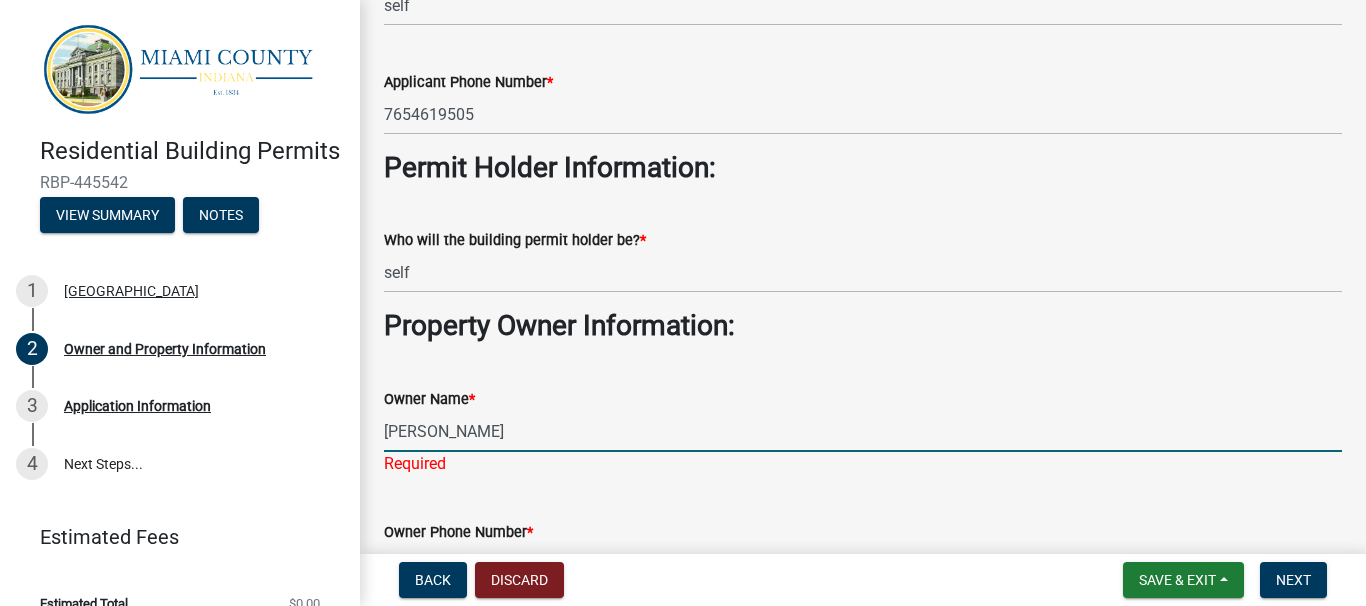 type on "[PERSON_NAME]" 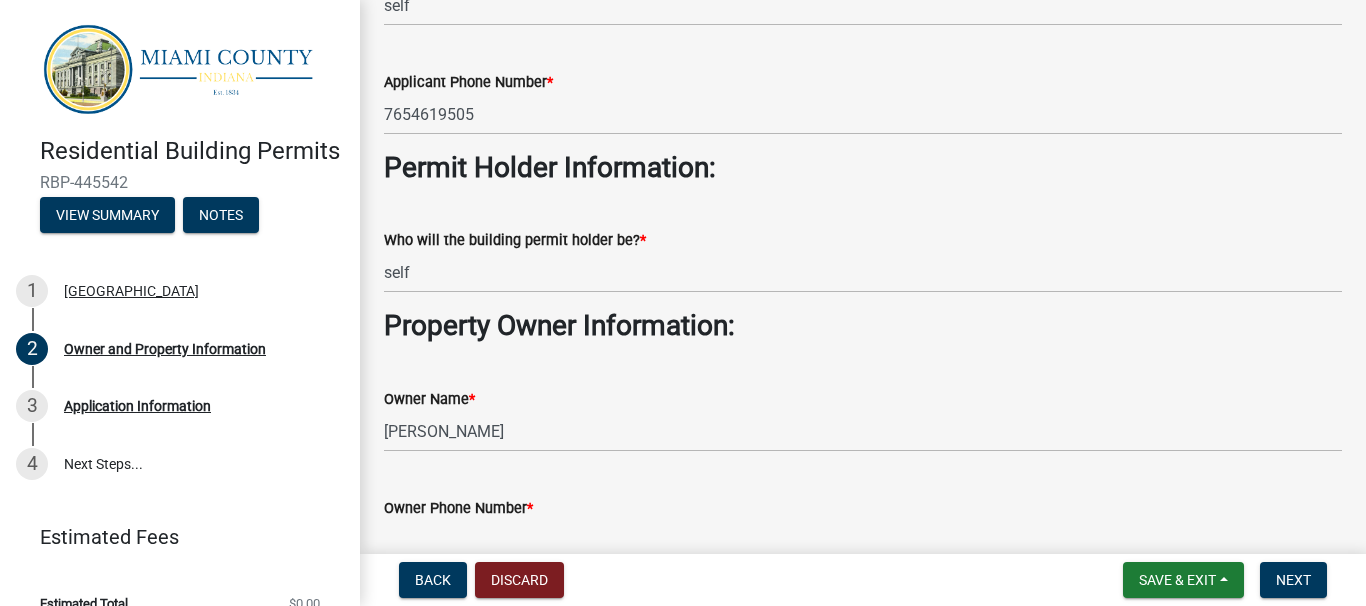 scroll, scrollTop: 353, scrollLeft: 0, axis: vertical 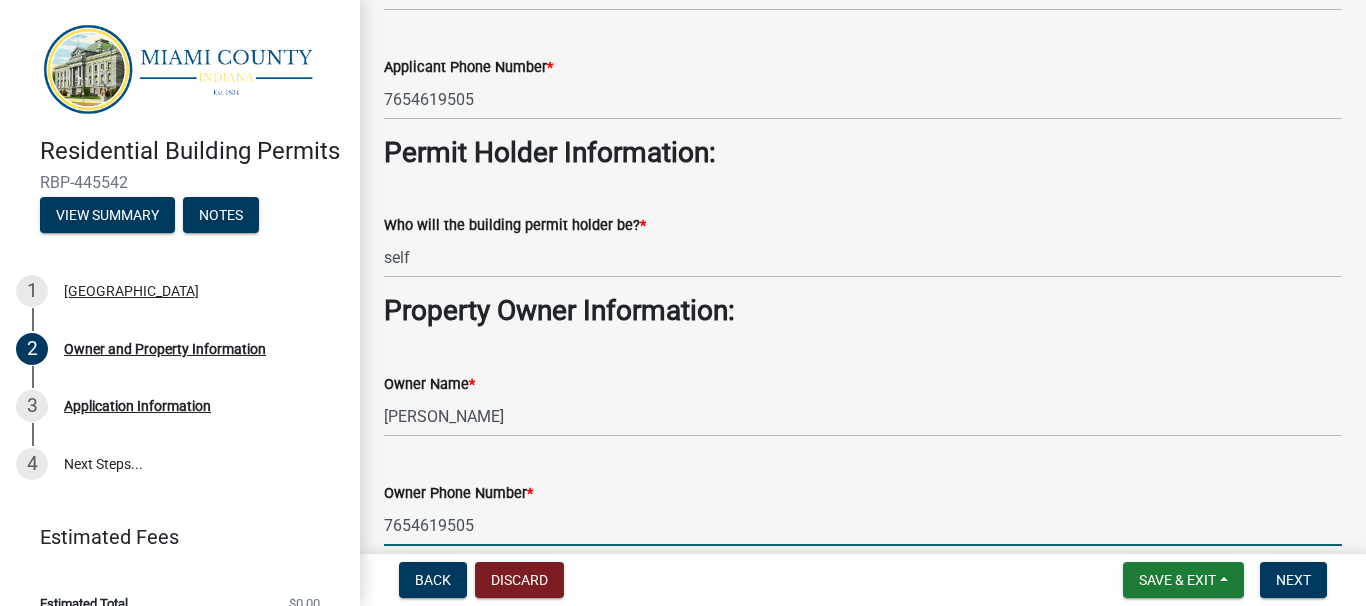 type on "7654619505" 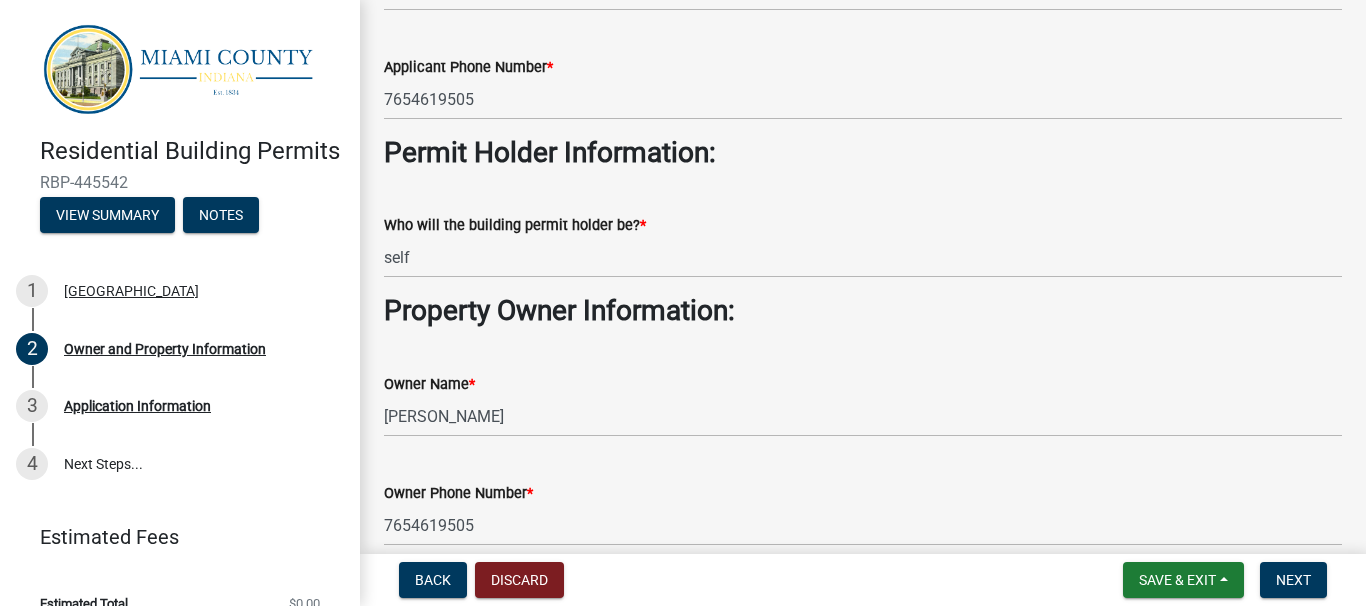 scroll, scrollTop: 714, scrollLeft: 0, axis: vertical 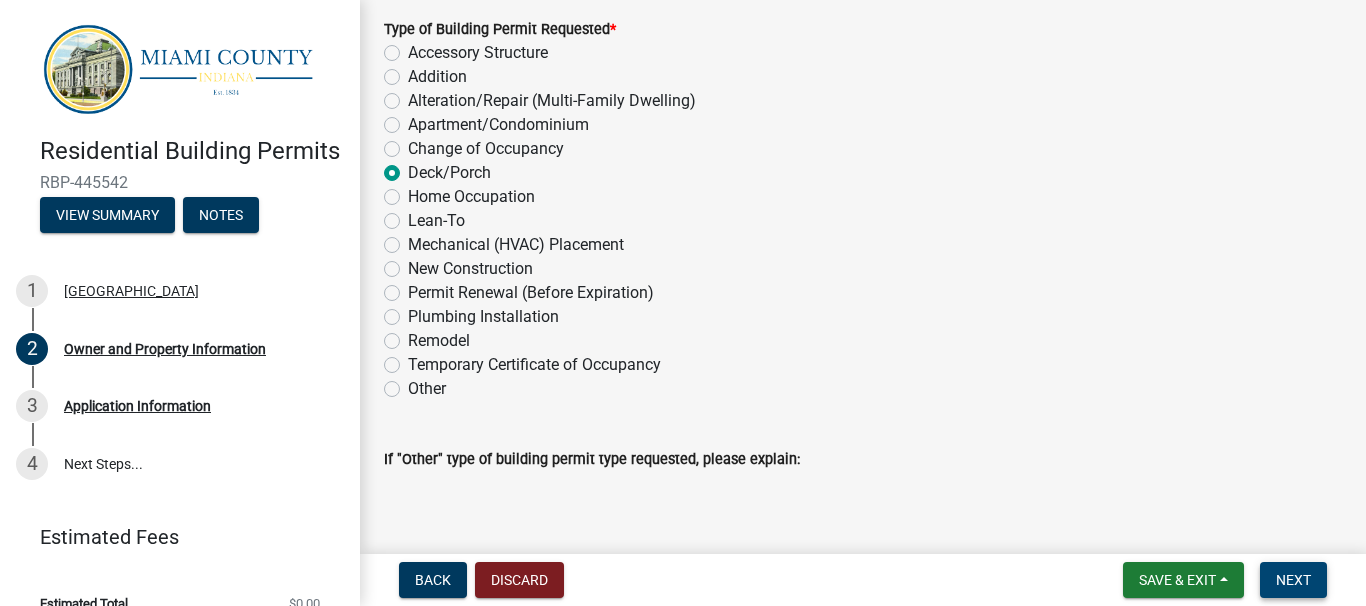 type on "[EMAIL_ADDRESS][DOMAIN_NAME]" 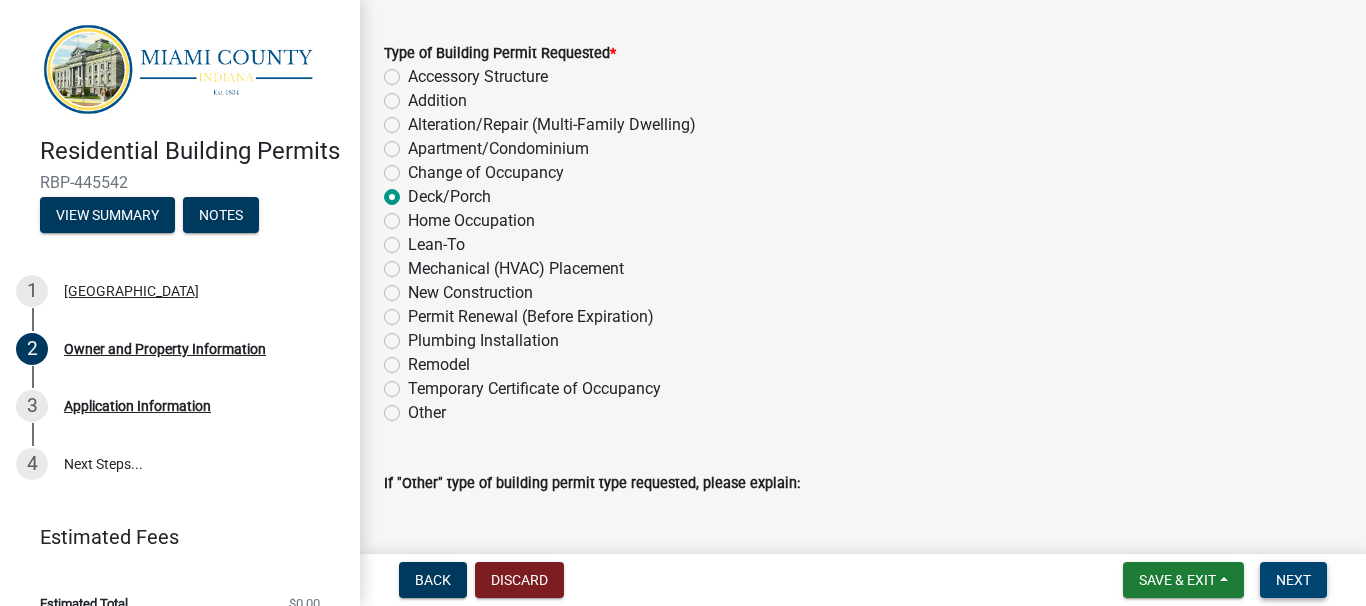 click on "Next" at bounding box center [1293, 580] 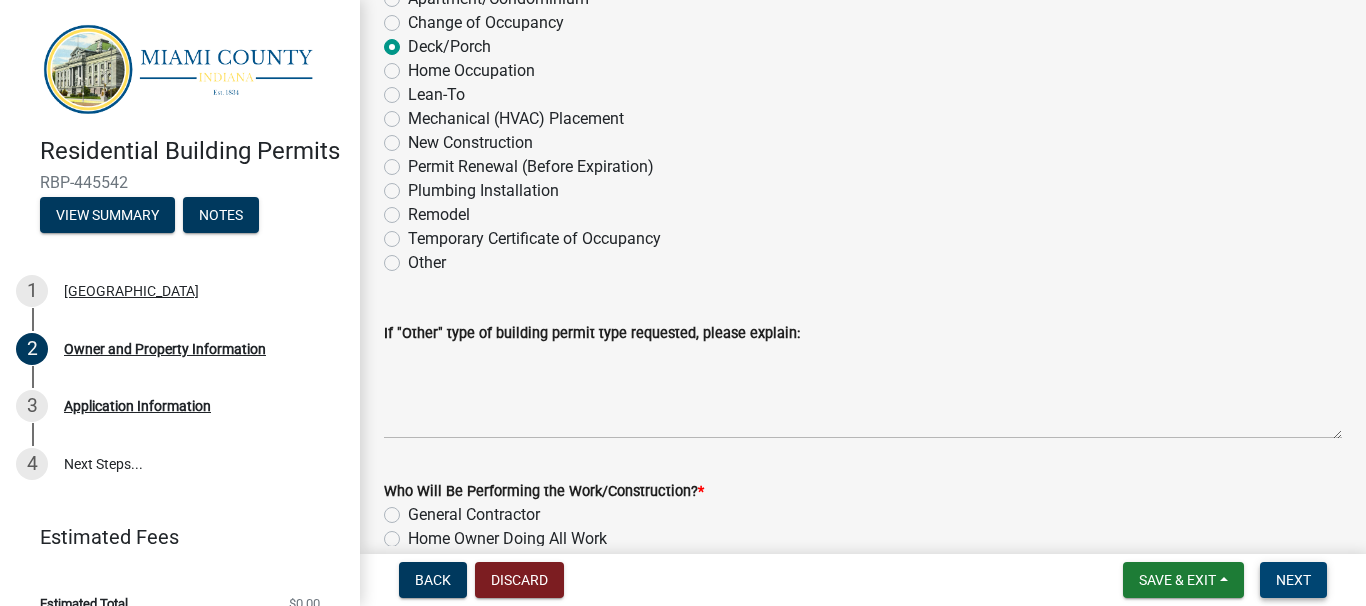 scroll, scrollTop: 2519, scrollLeft: 0, axis: vertical 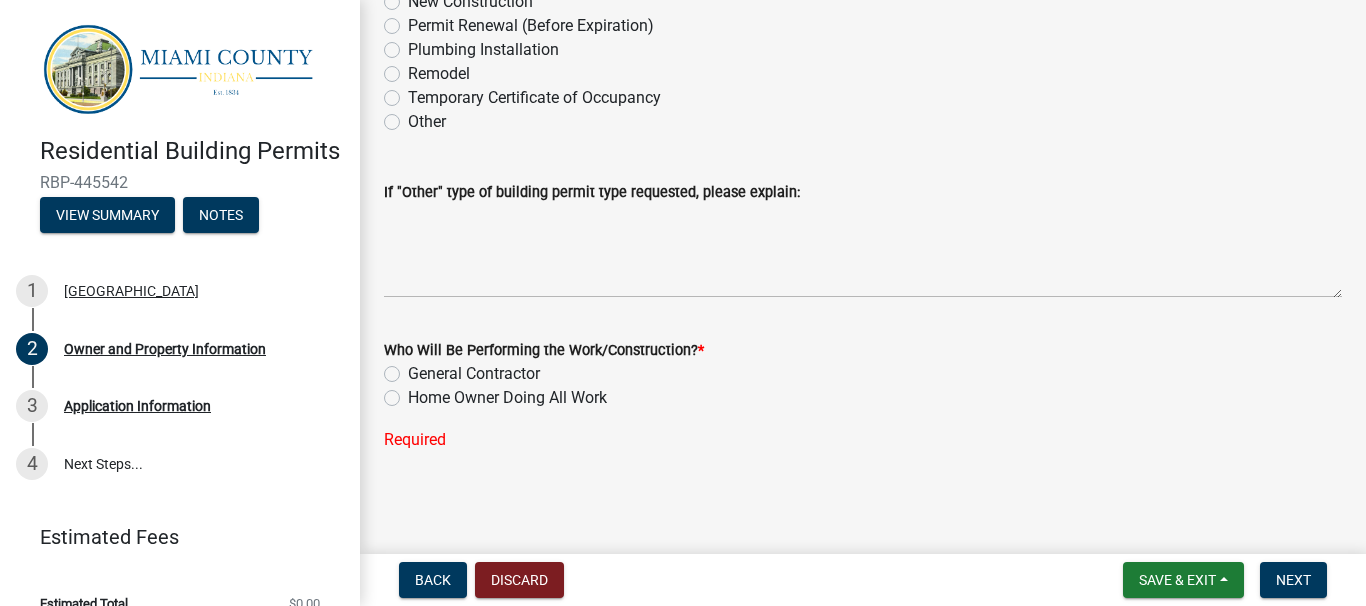 click on "Home Owner Doing All Work" 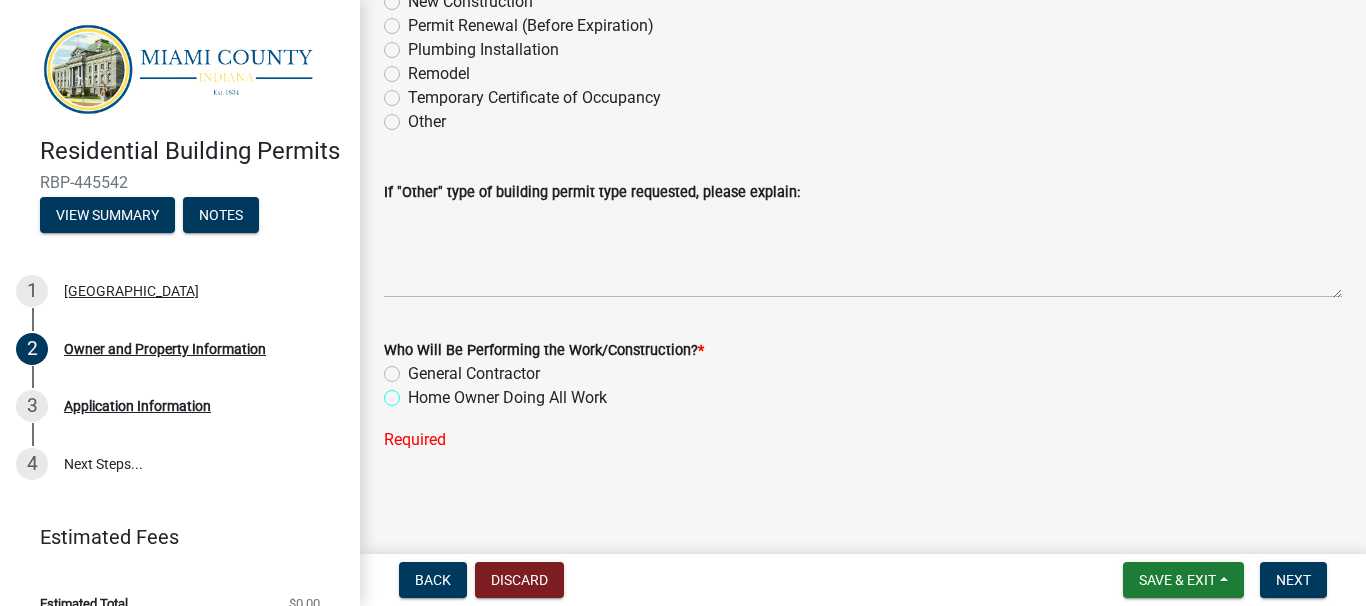 click on "Home Owner Doing All Work" at bounding box center [414, 392] 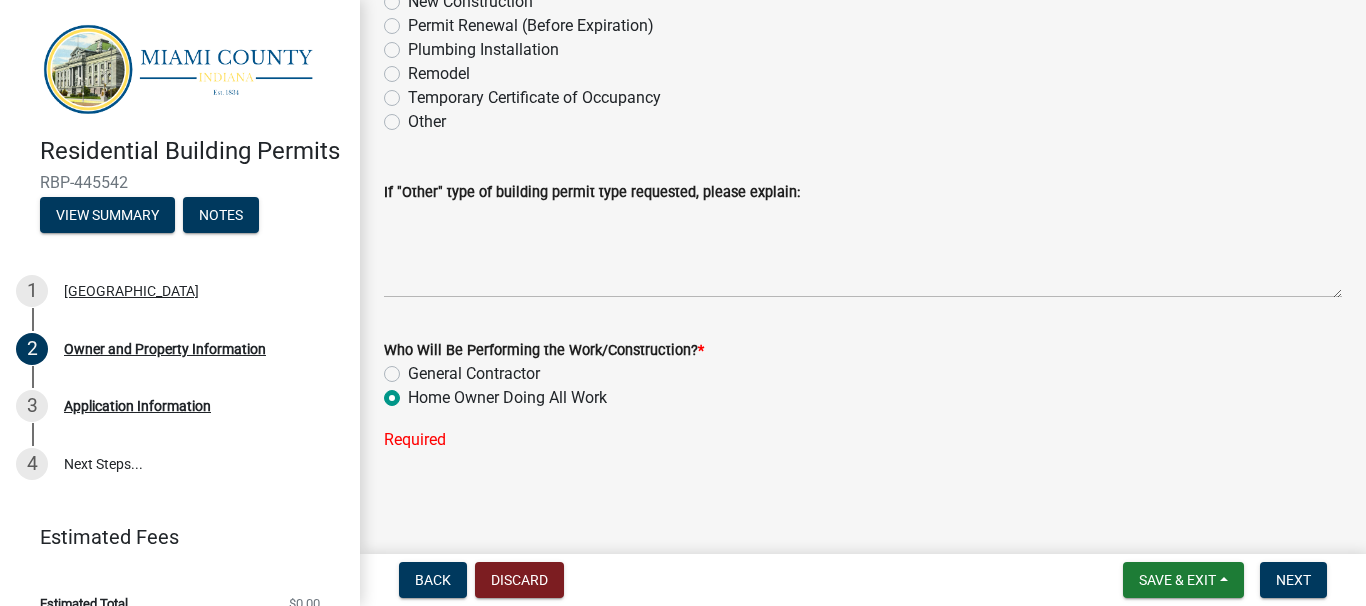 radio on "true" 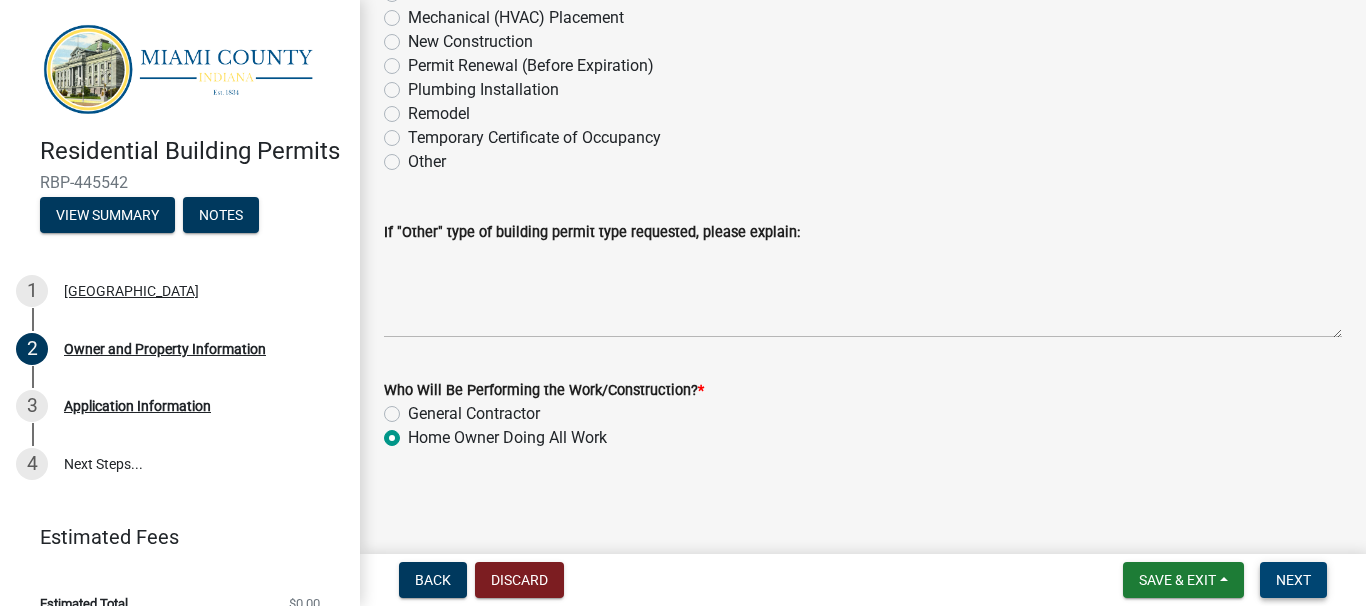 click on "Next" at bounding box center (1293, 580) 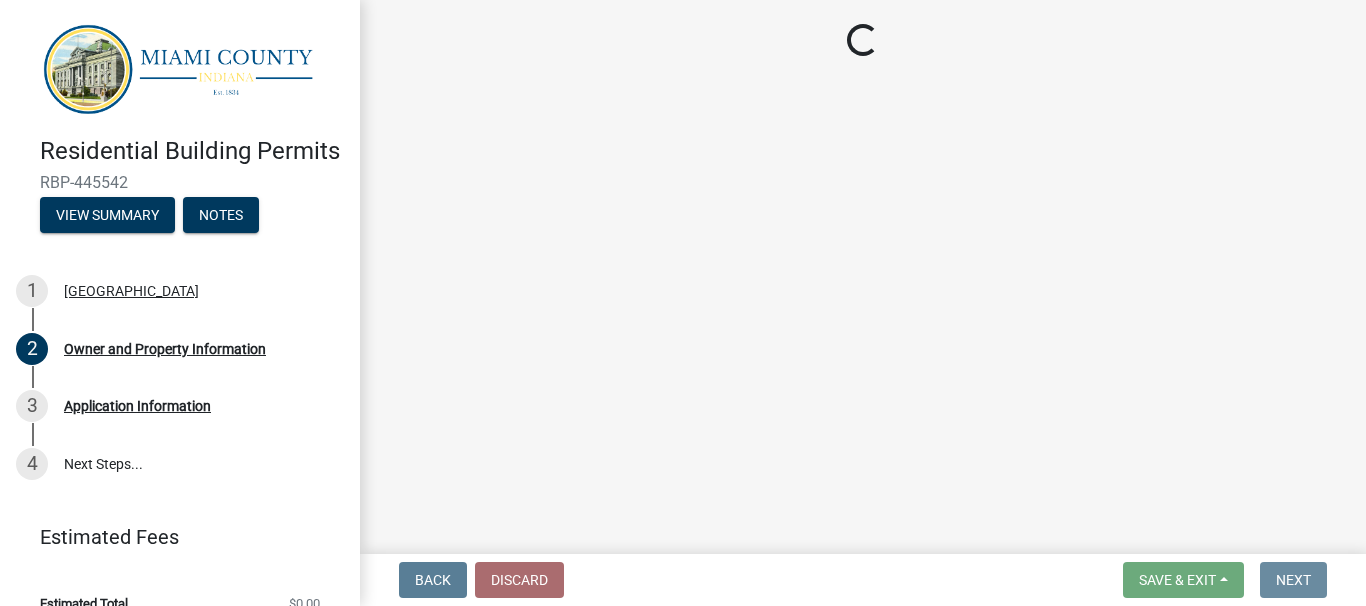 scroll, scrollTop: 0, scrollLeft: 0, axis: both 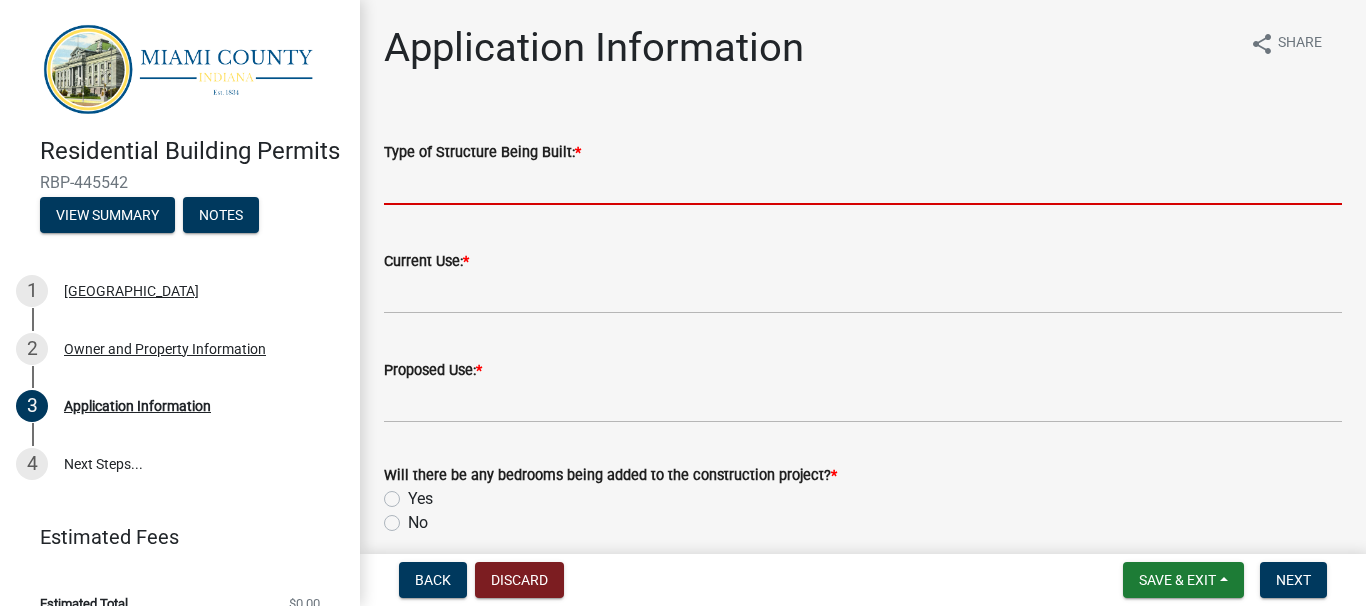 click on "Type of Structure Being Built:  *" at bounding box center [863, 184] 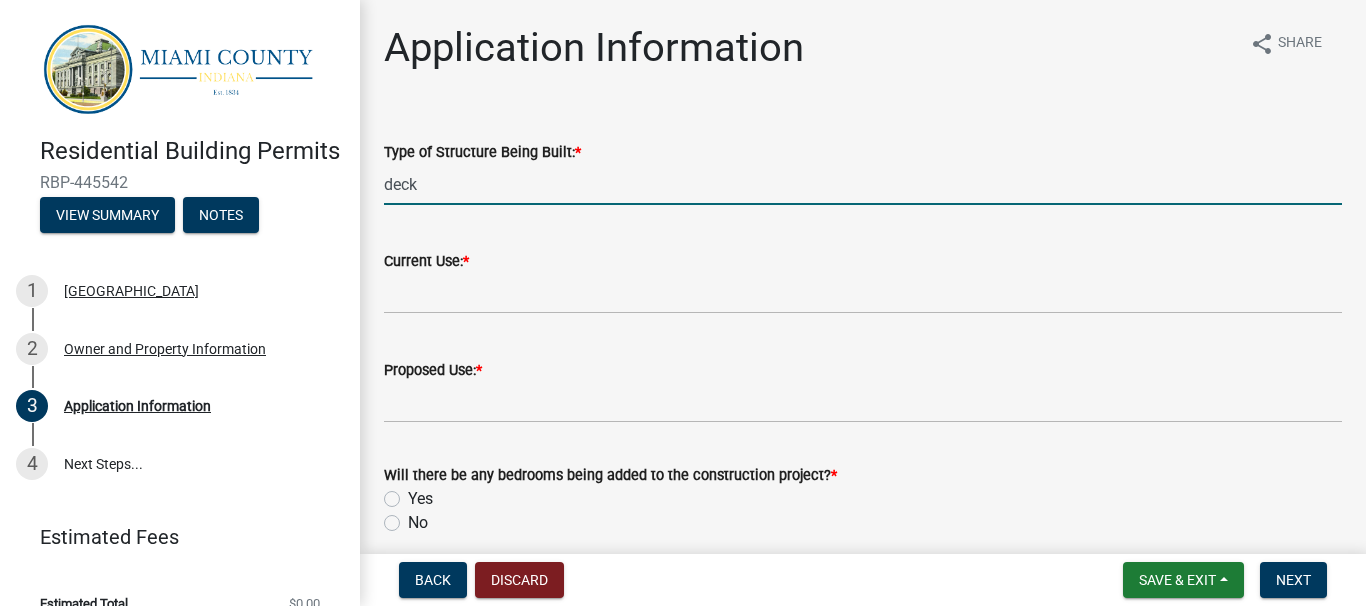 type on "deck" 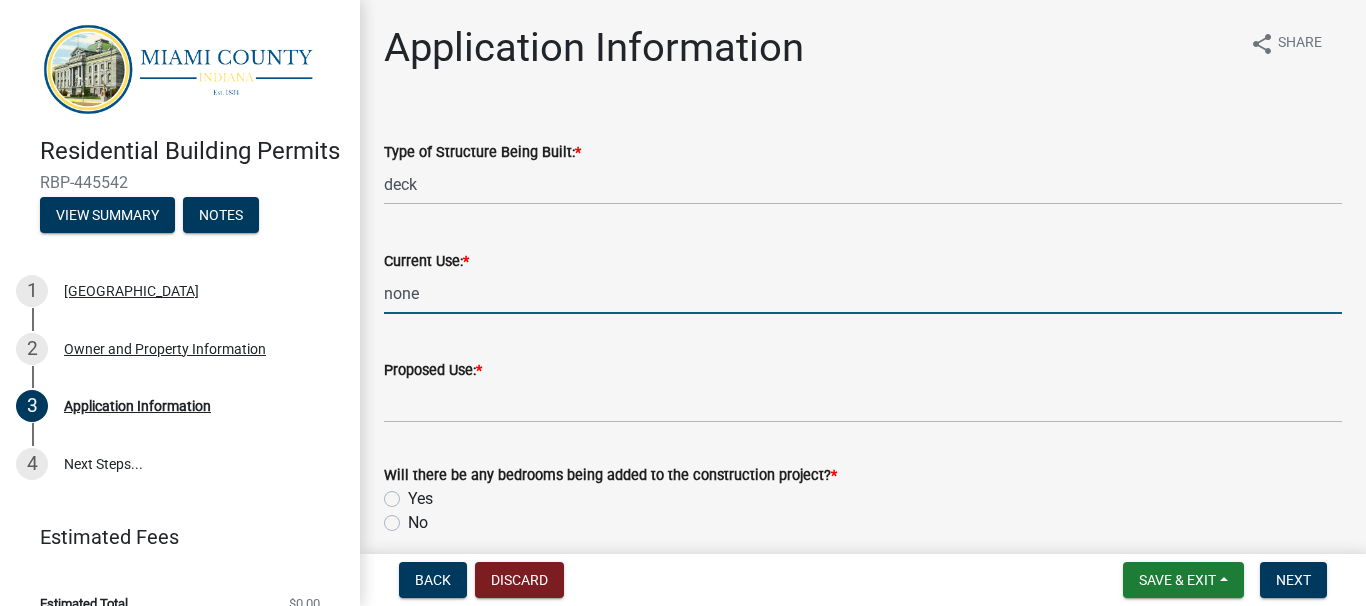 type on "none" 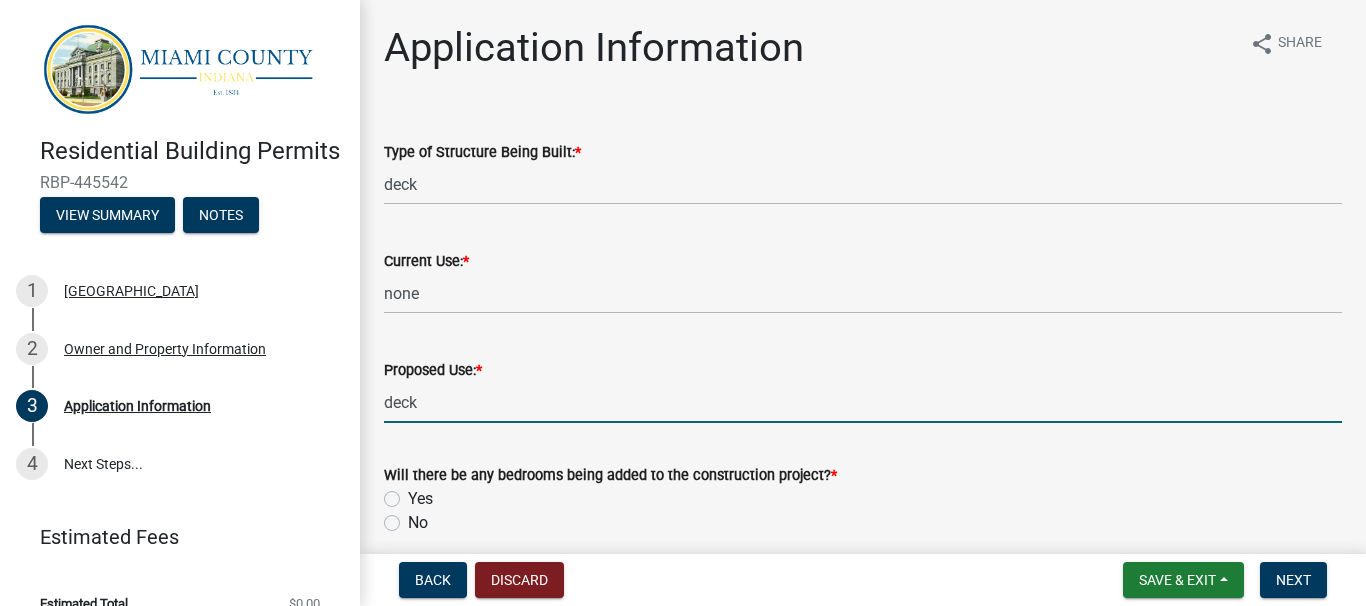 type on "deck" 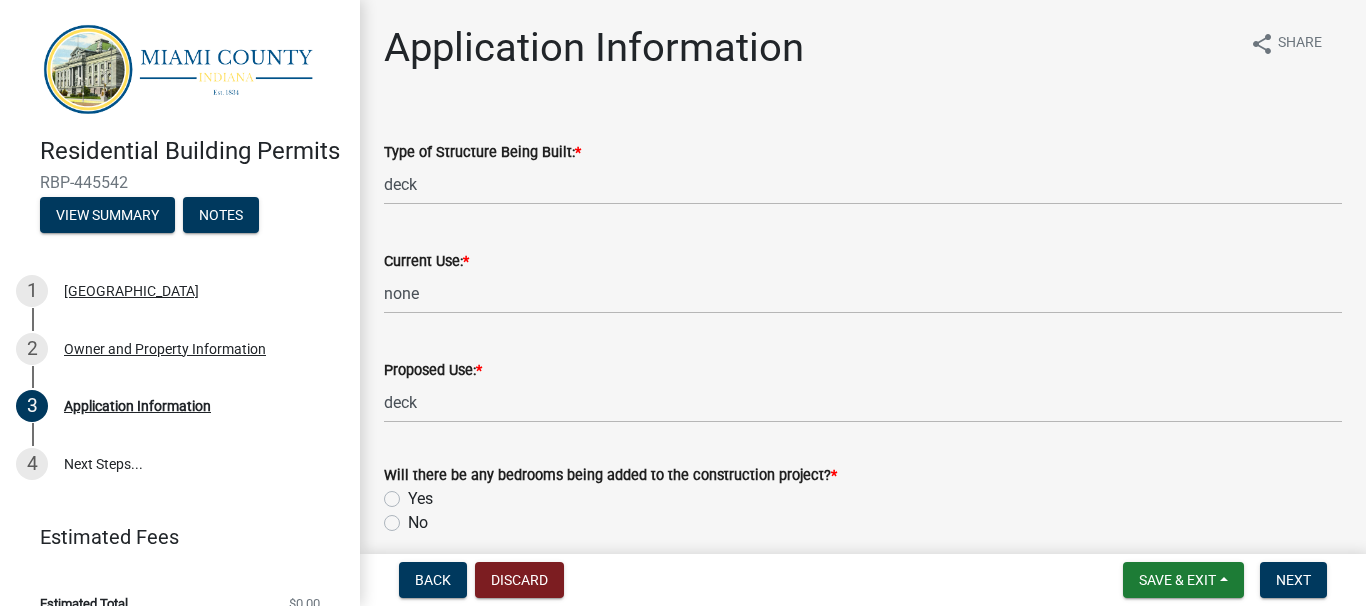 click on "No" 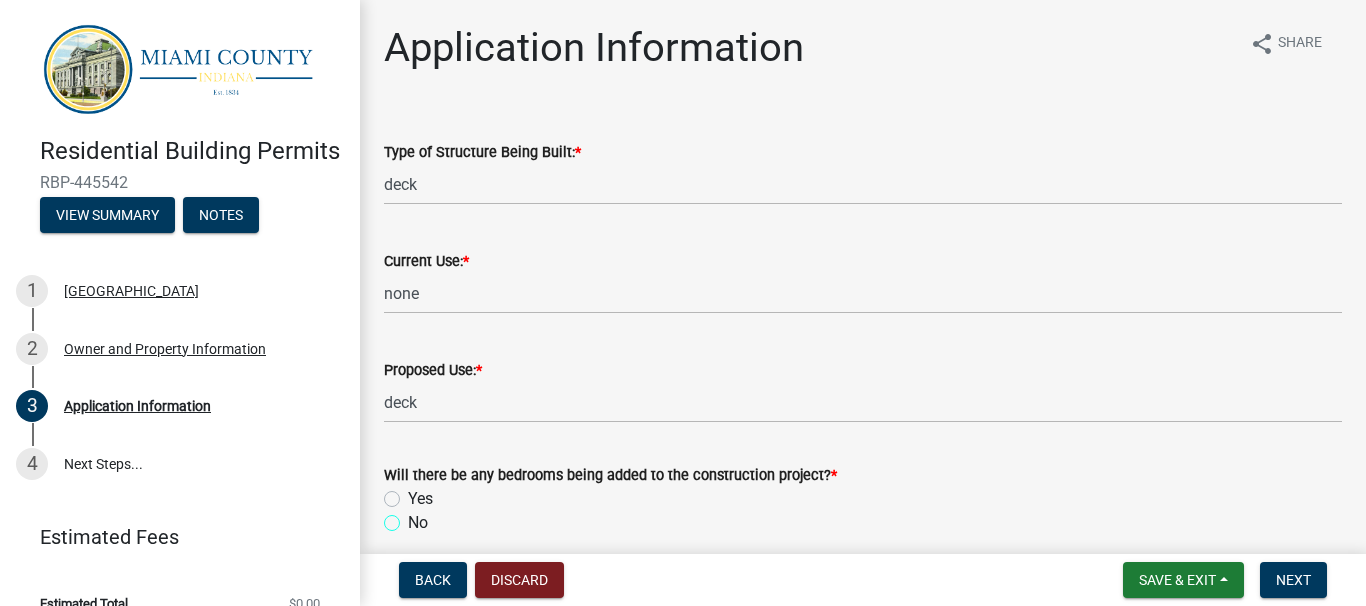 click on "No" at bounding box center (414, 517) 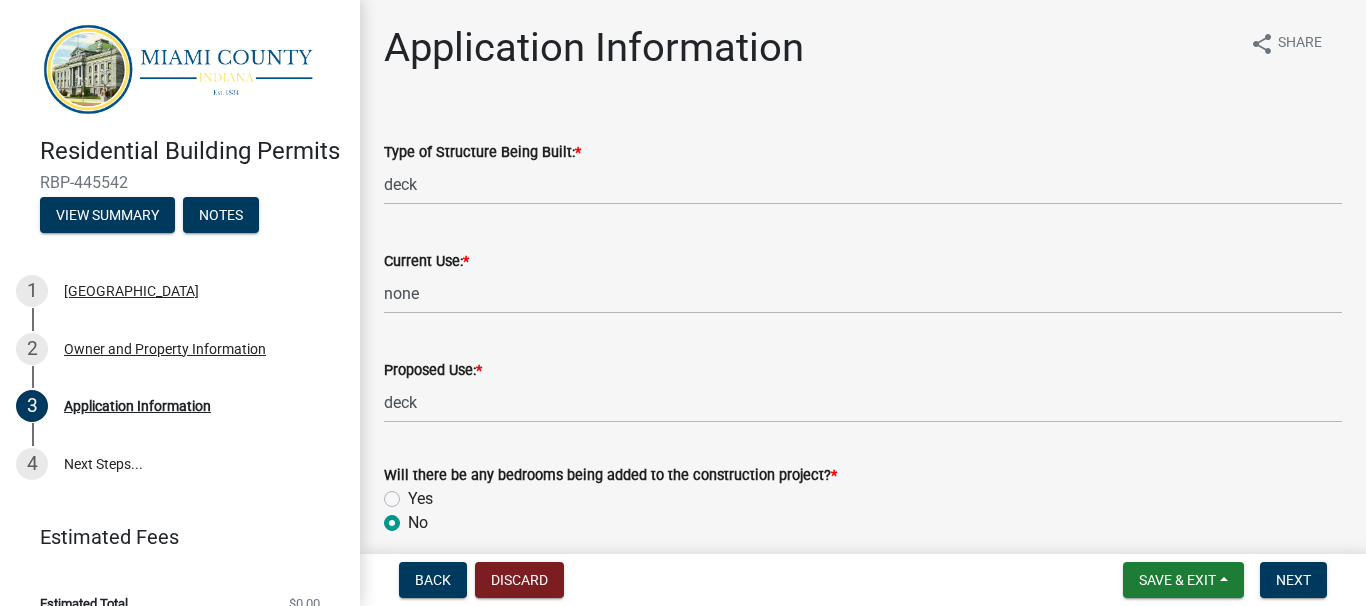 radio on "true" 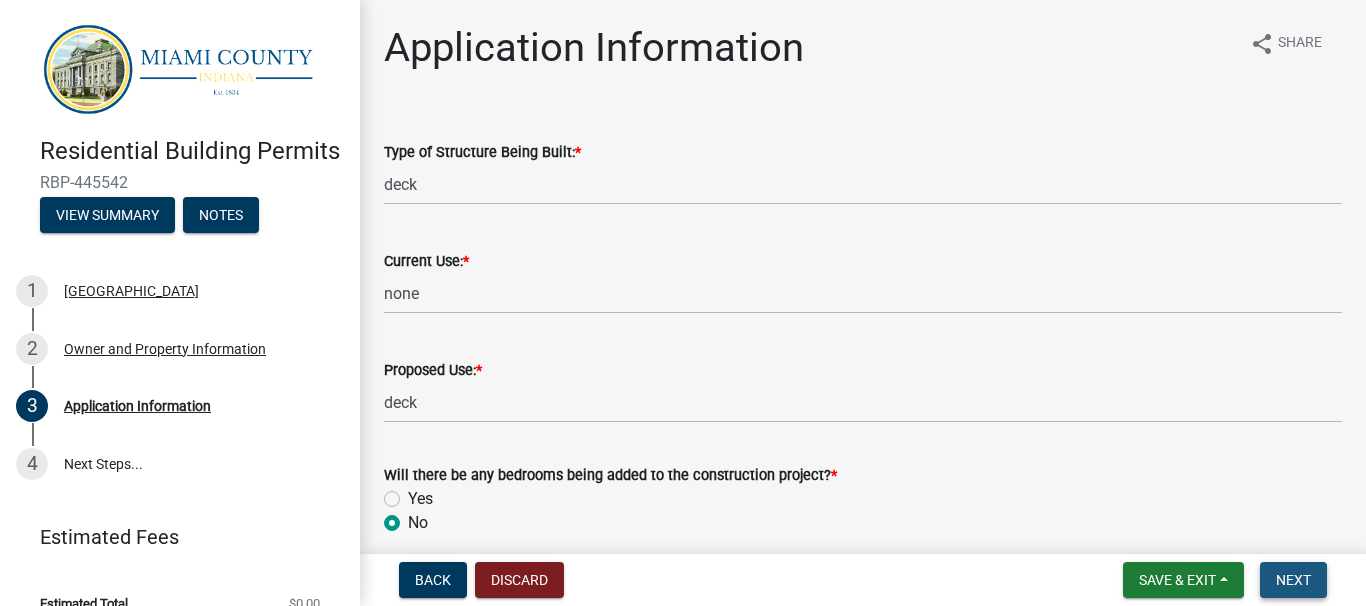 click on "Next" at bounding box center (1293, 580) 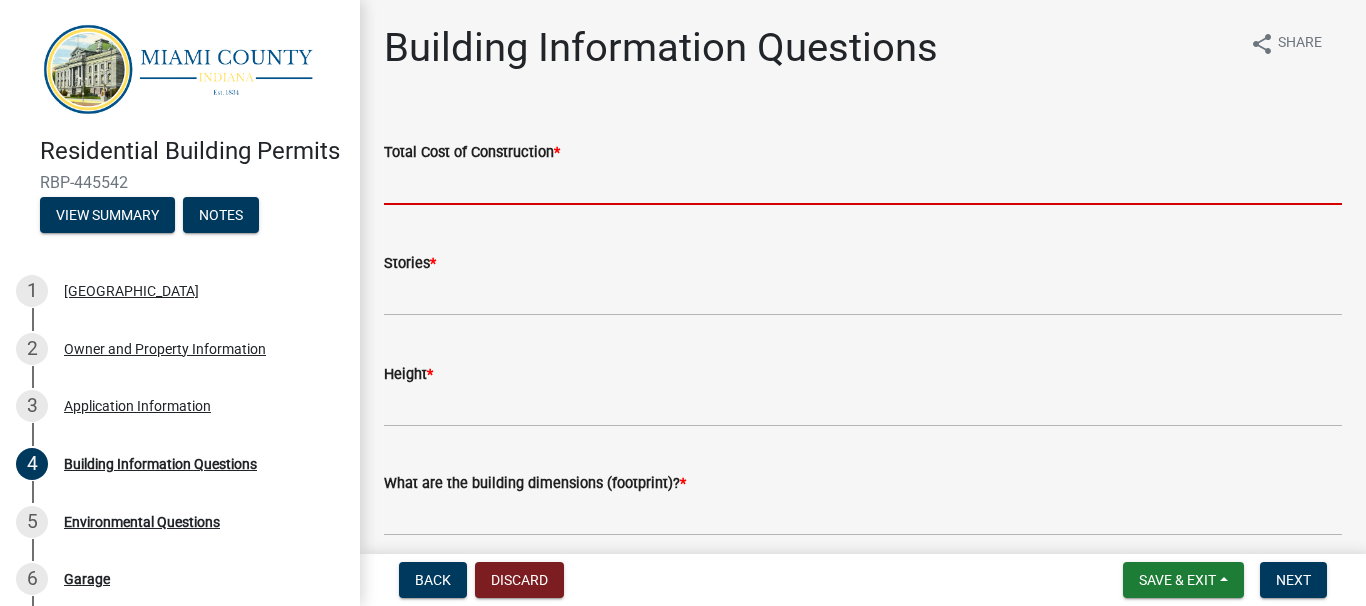 click 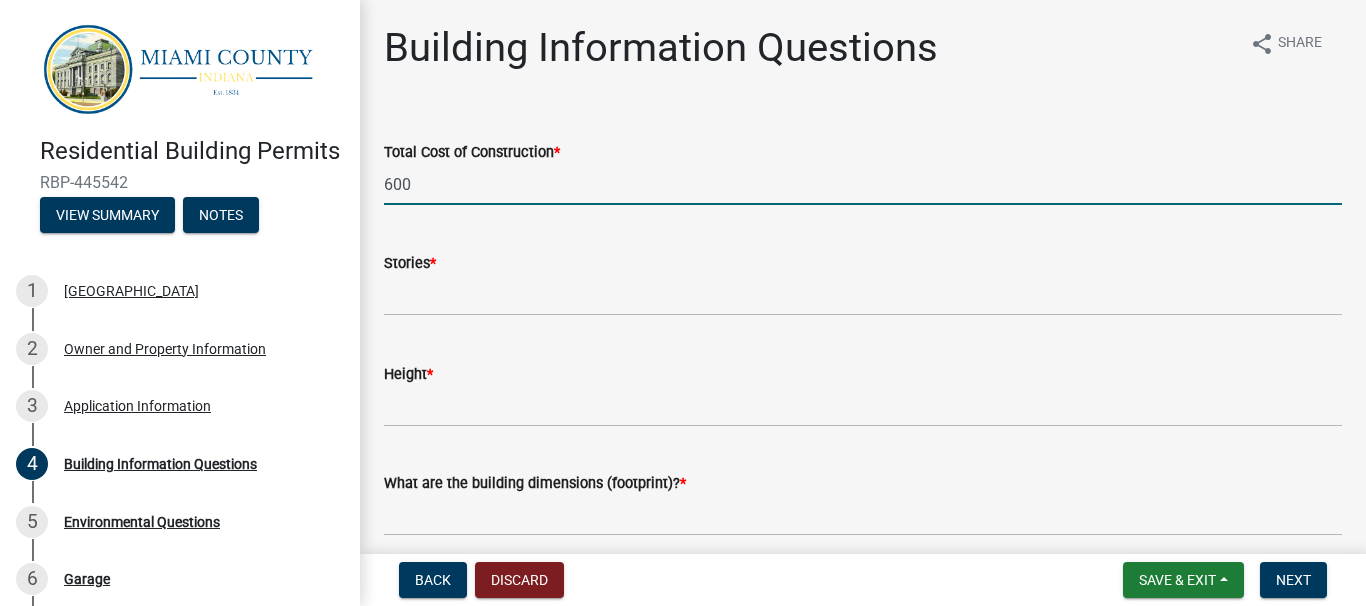 type on "600" 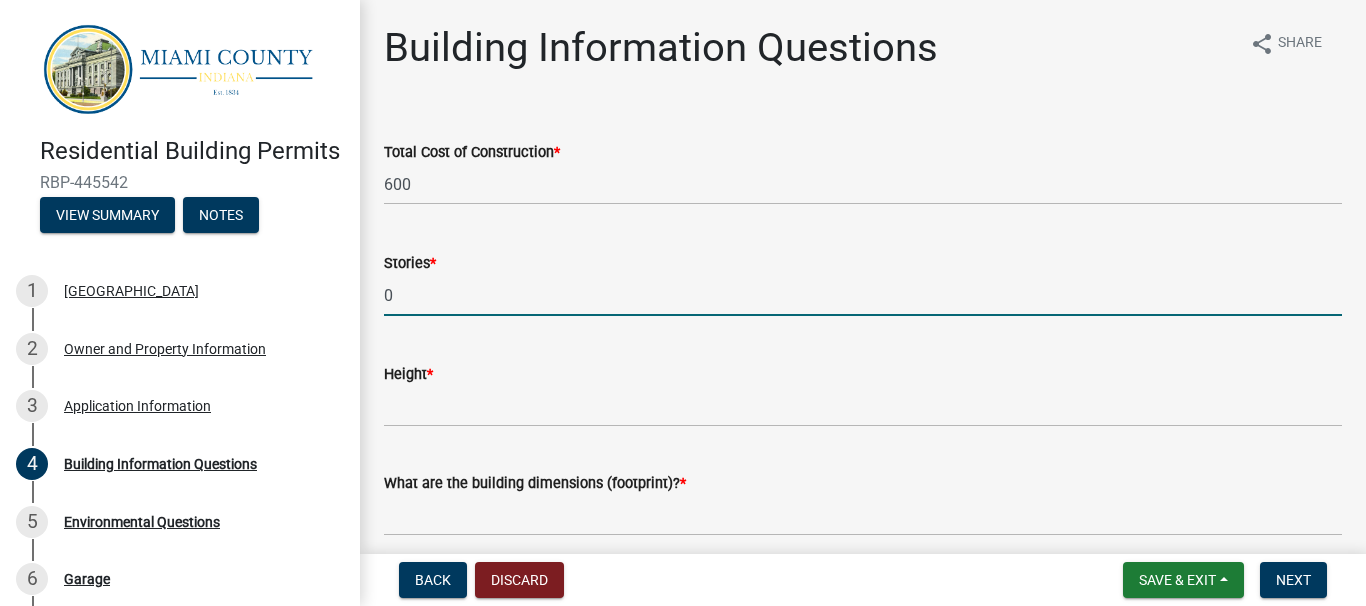 type on "0" 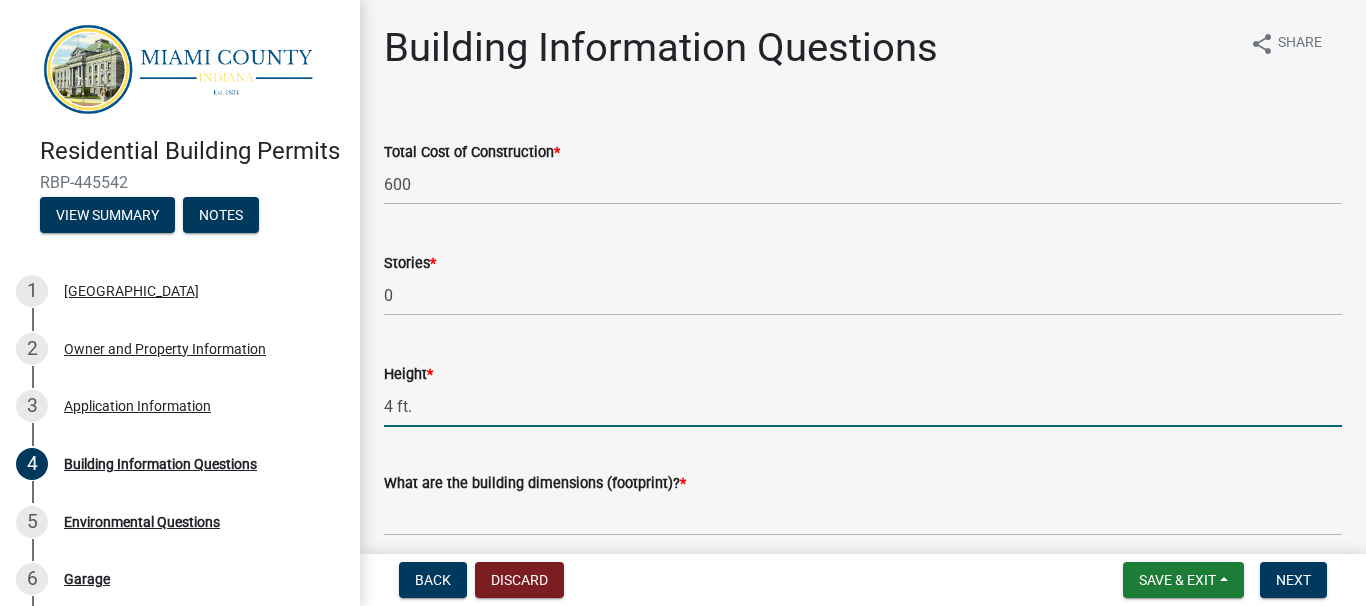 type on "4 ft." 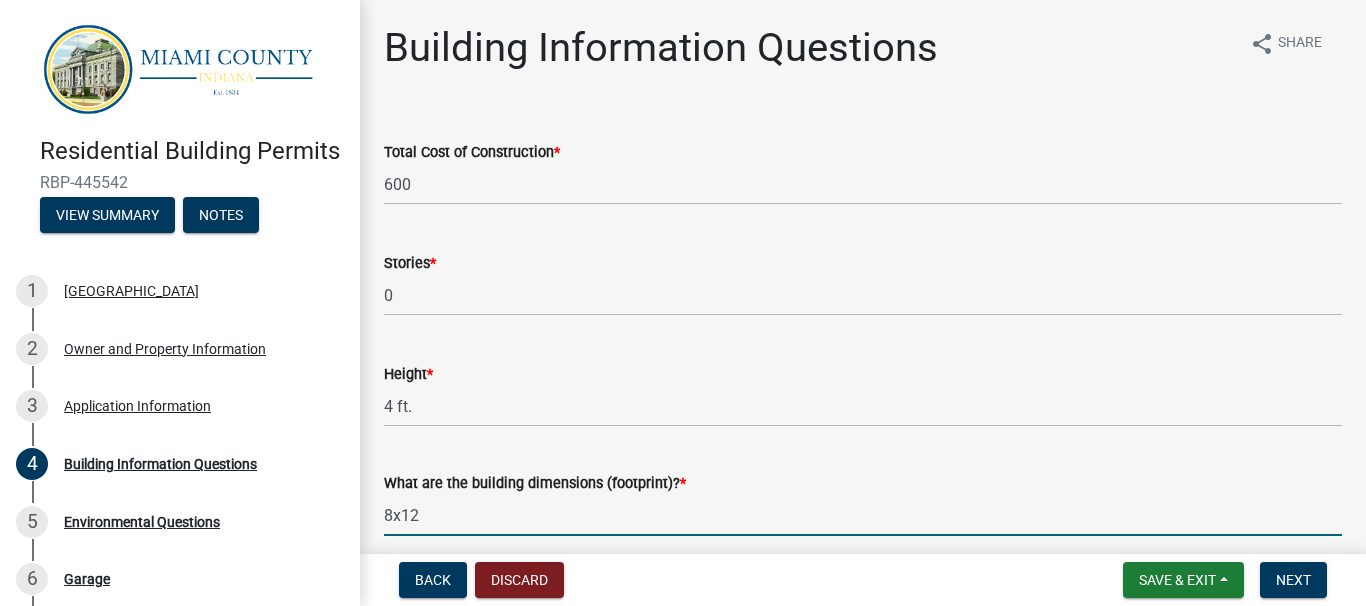type on "8x12" 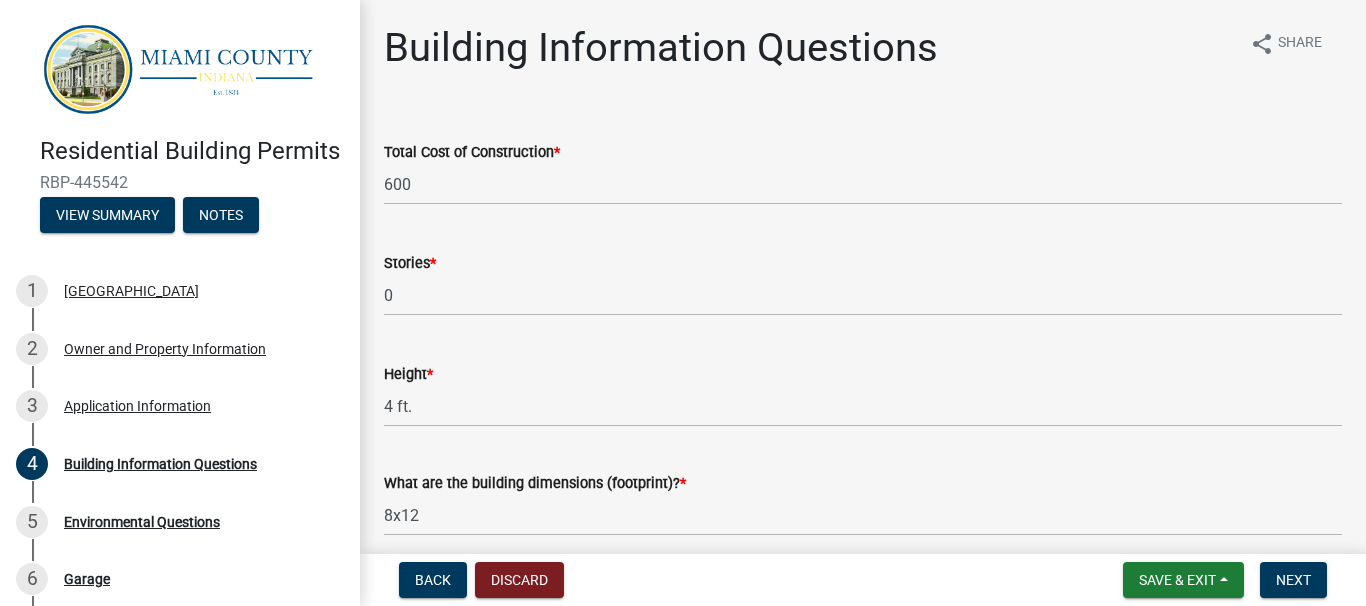 scroll, scrollTop: 352, scrollLeft: 0, axis: vertical 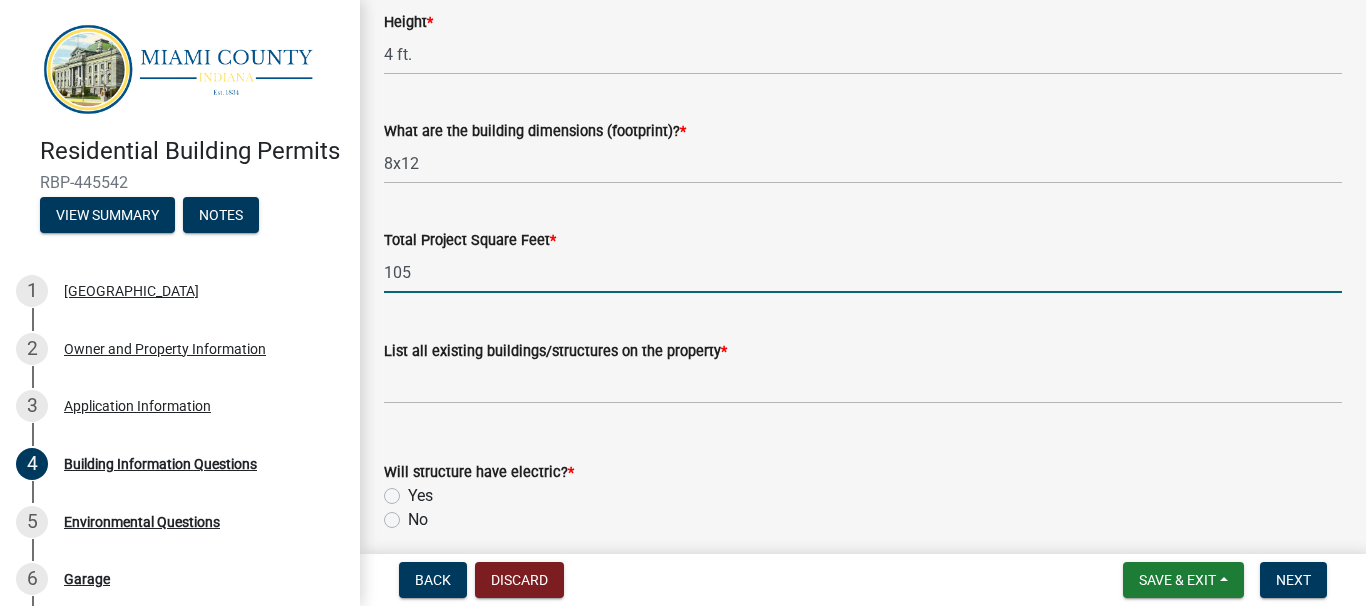 type on "105" 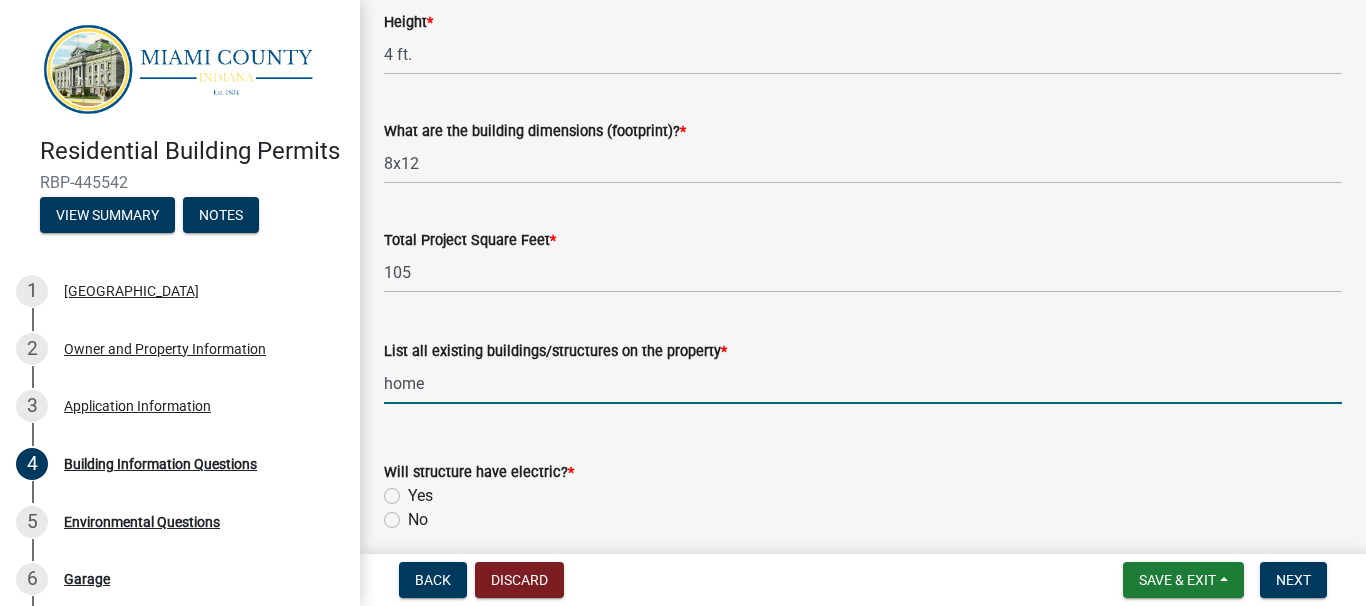 scroll, scrollTop: 146, scrollLeft: 0, axis: vertical 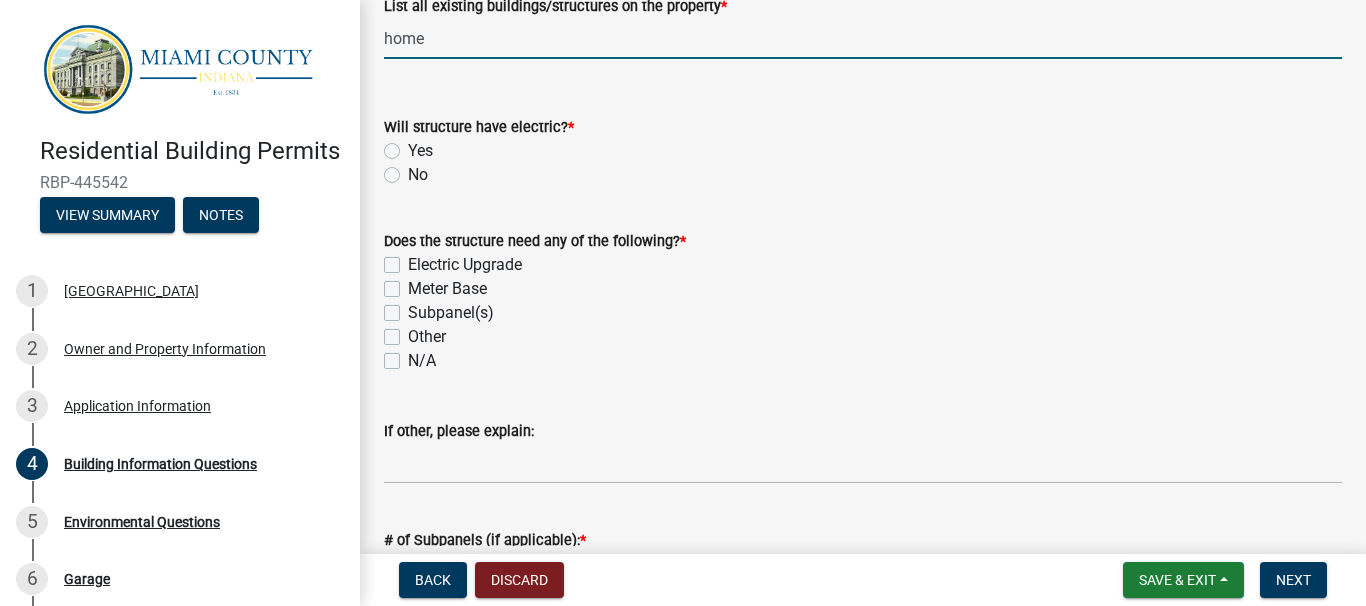 type on "home" 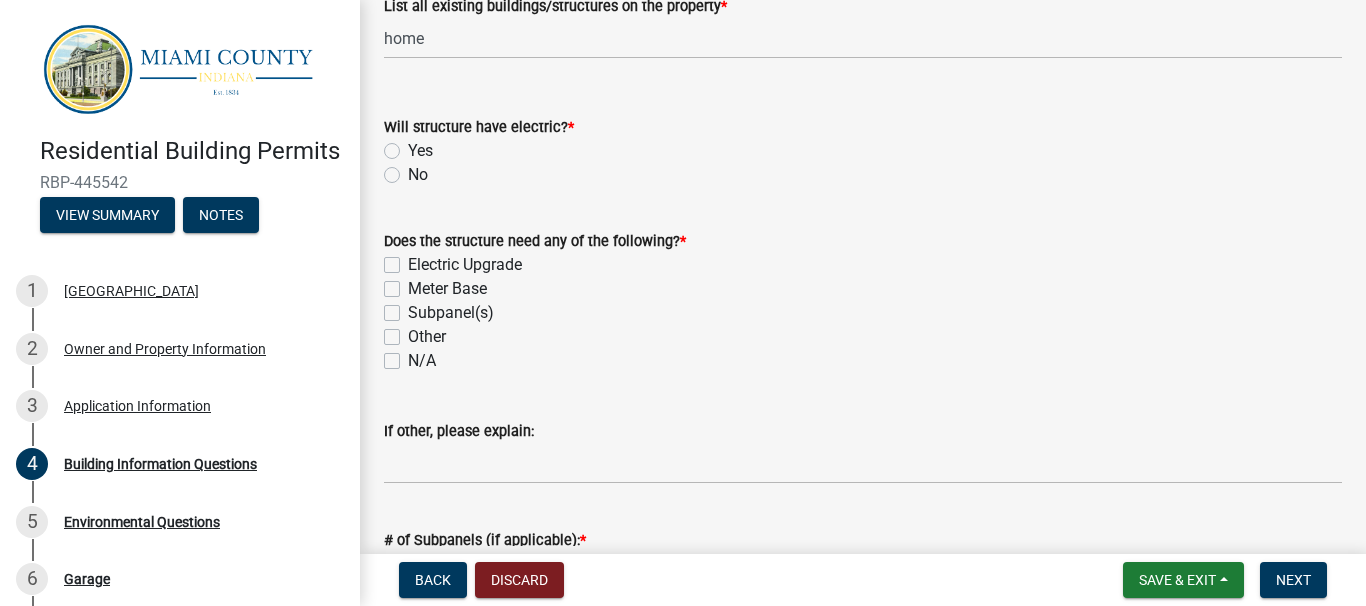 click on "No" 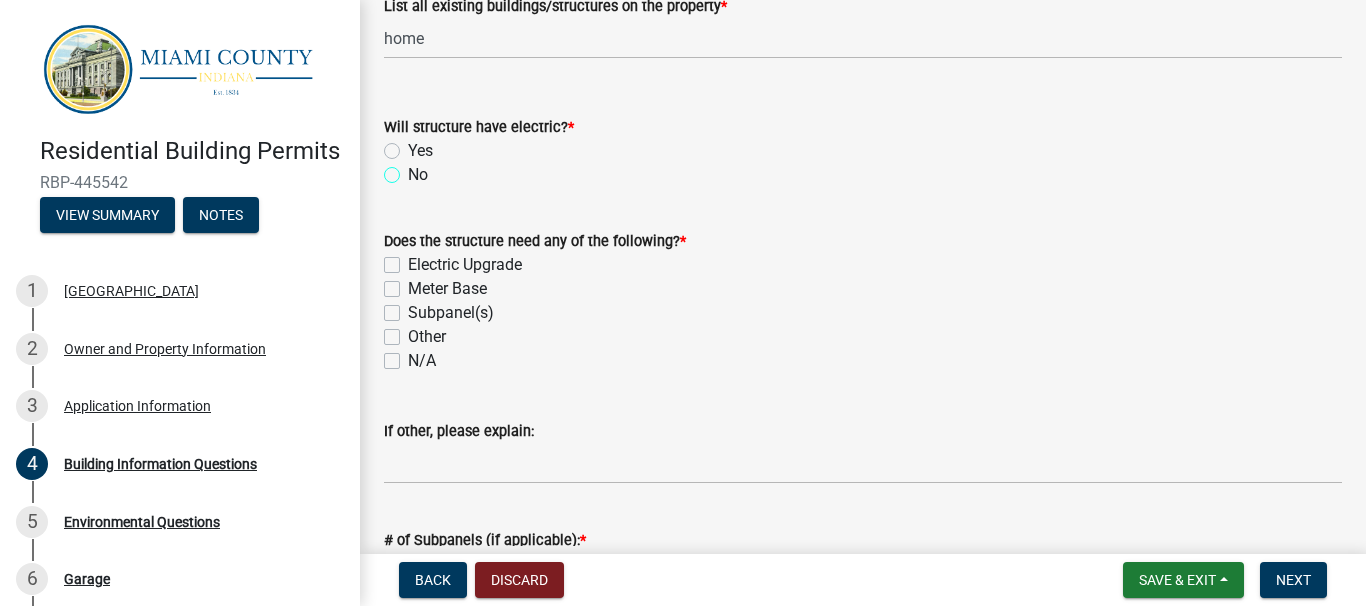 click on "No" at bounding box center [414, 169] 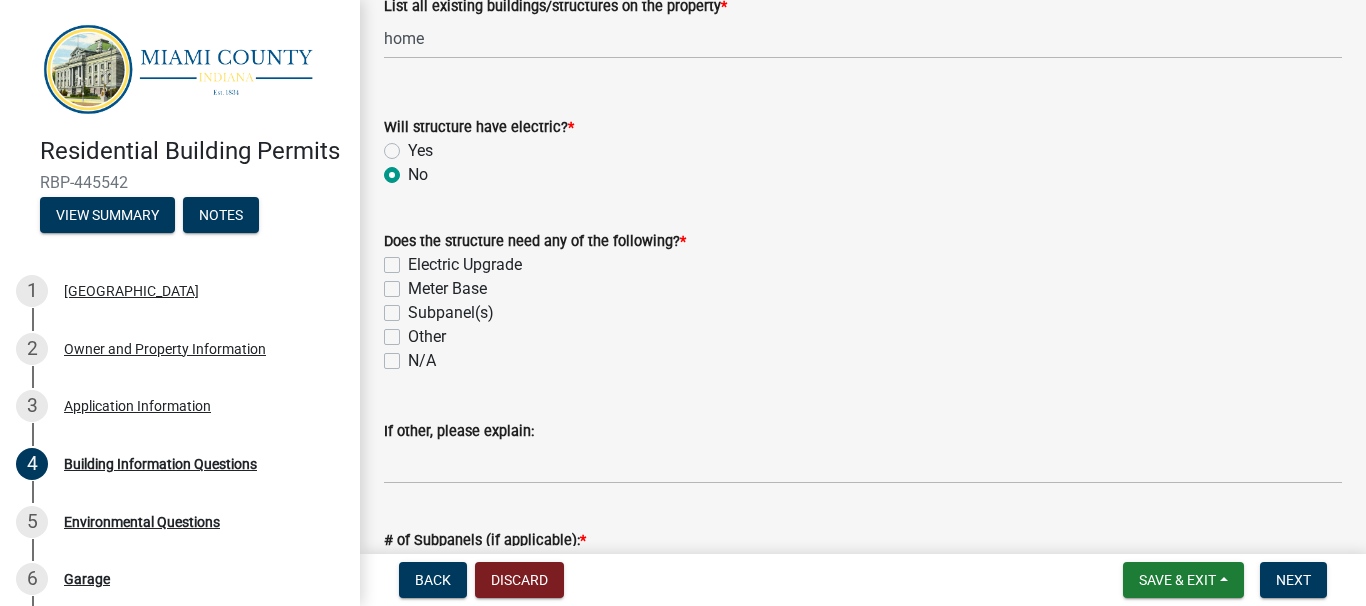 radio on "true" 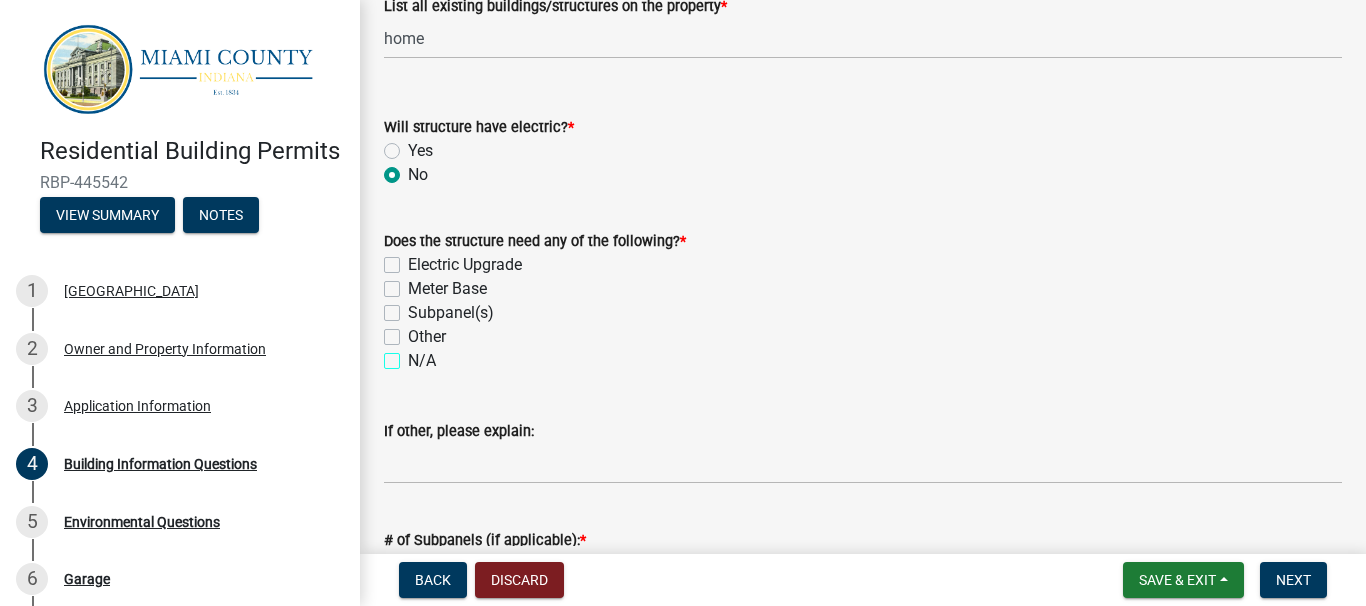 click on "N/A" at bounding box center [414, 355] 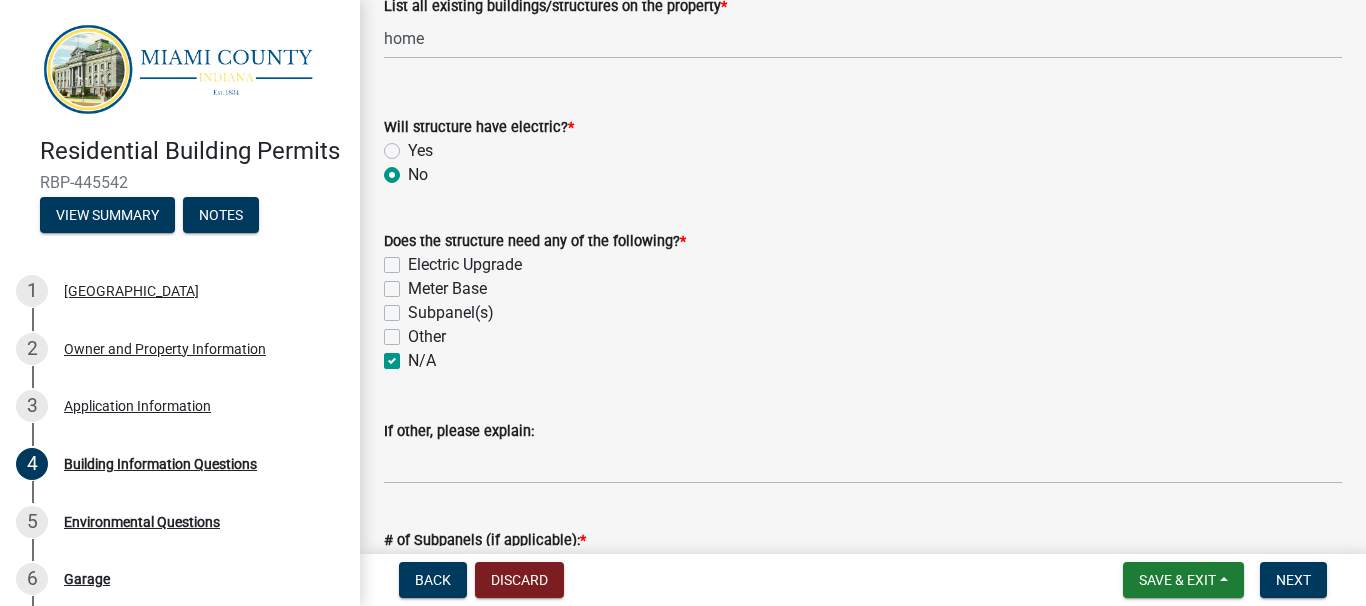 checkbox on "false" 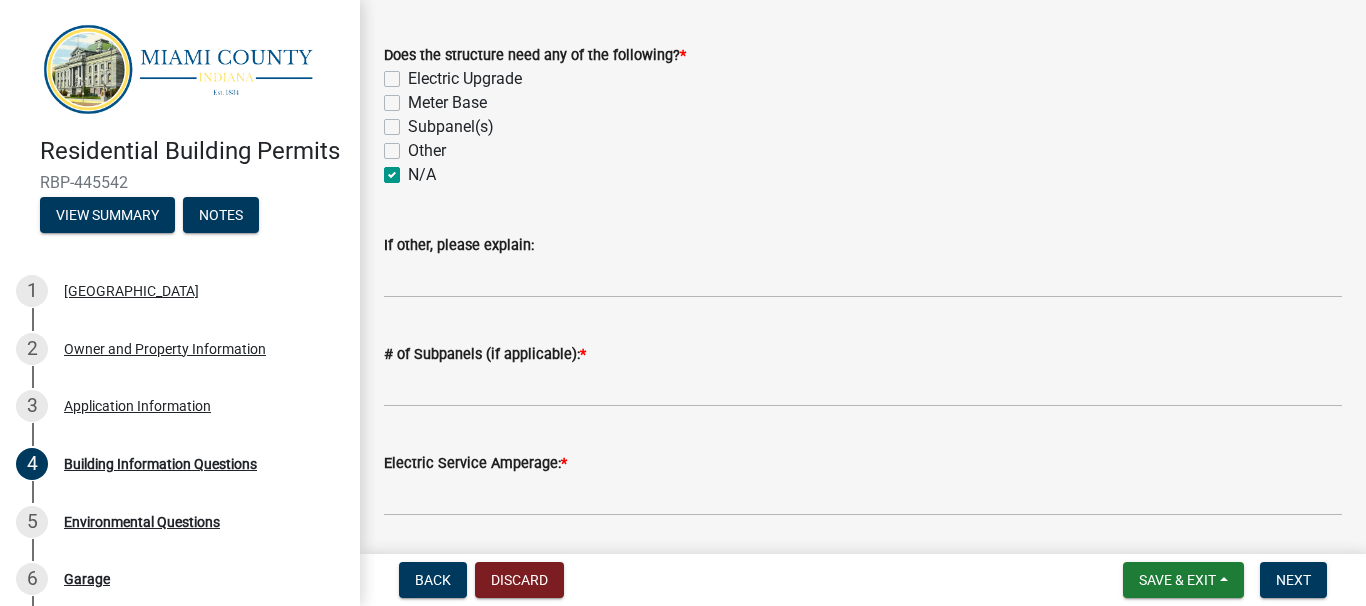 scroll, scrollTop: 1041, scrollLeft: 0, axis: vertical 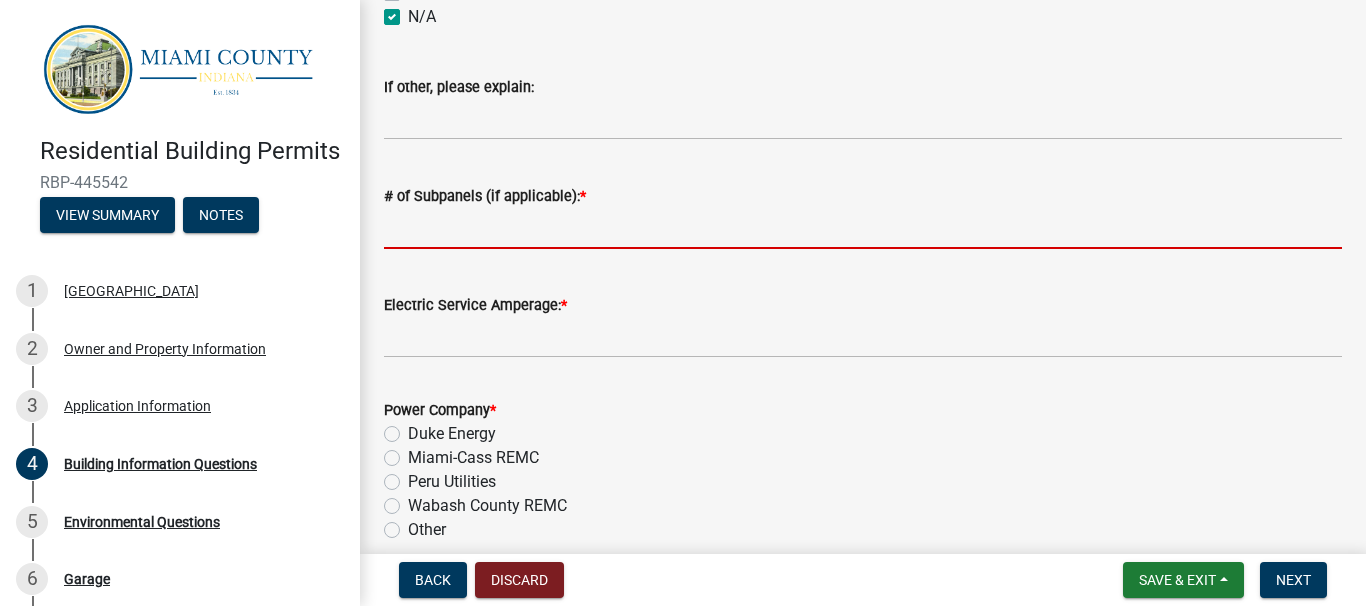 click on "# of Subpanels (if applicable):  *" at bounding box center (863, 228) 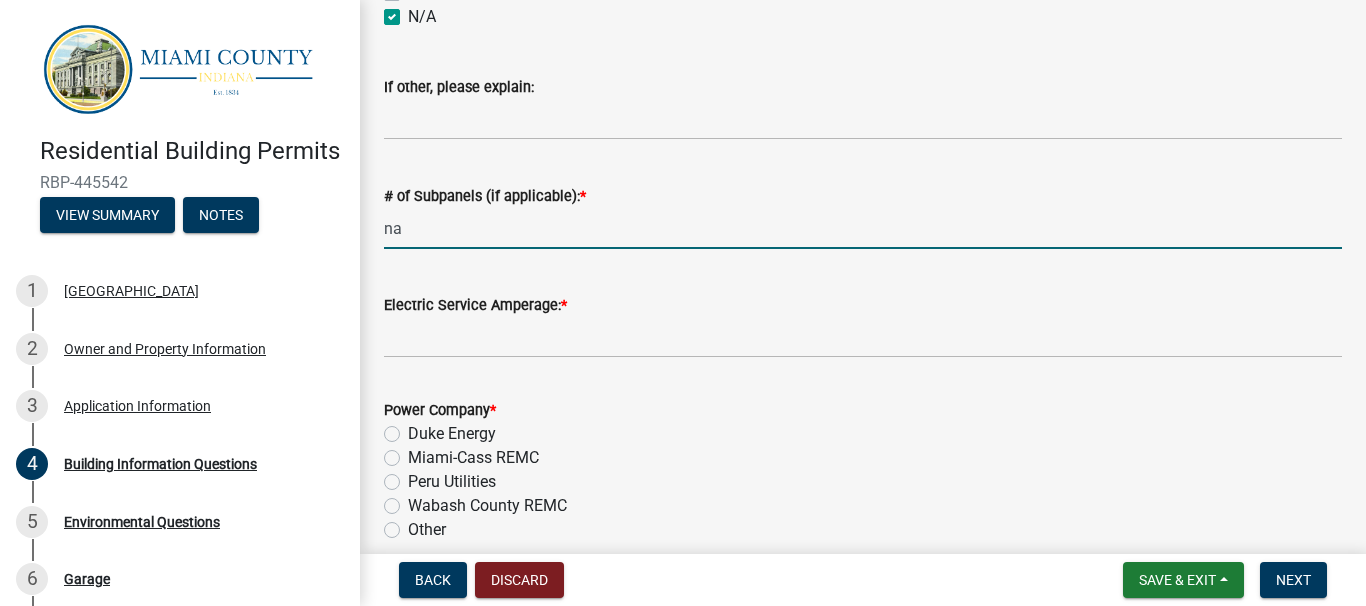 type on "na" 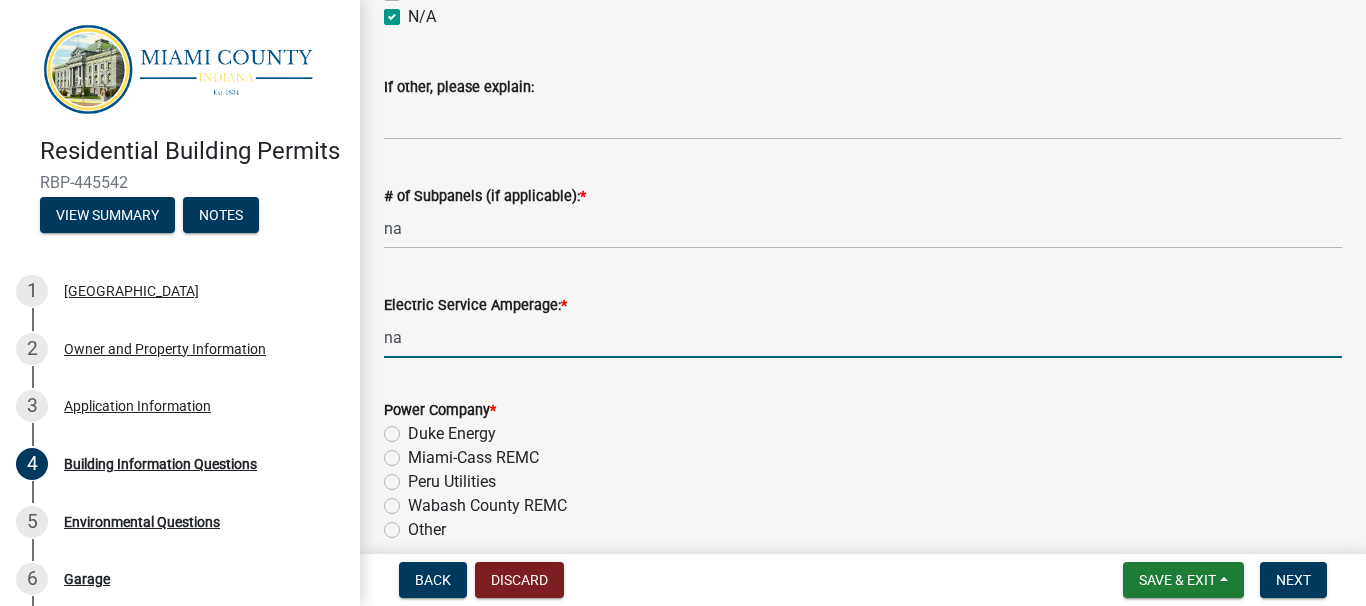 type on "na" 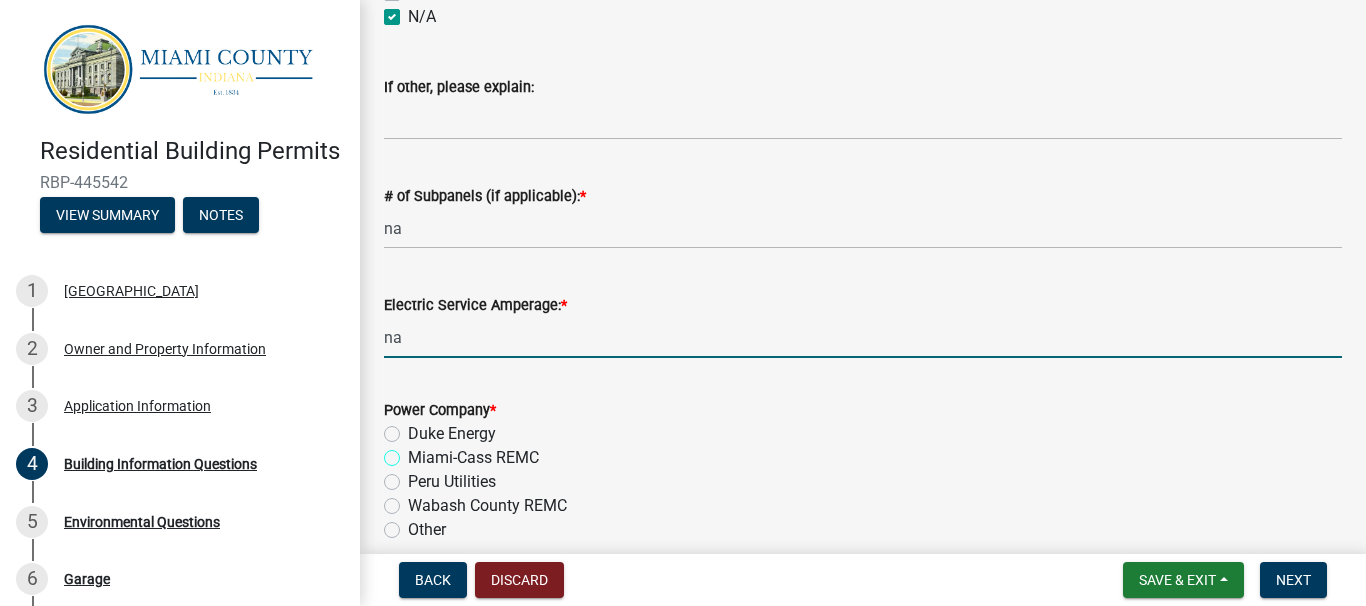 click on "Miami-Cass REMC" at bounding box center [414, 452] 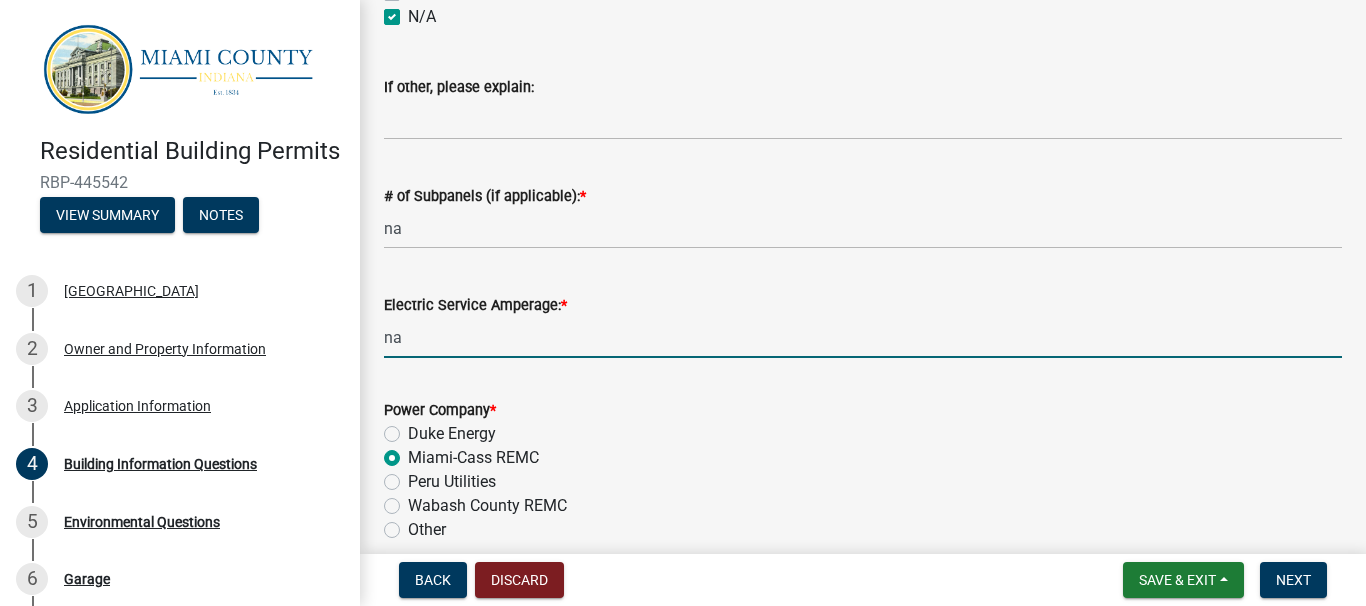 radio on "true" 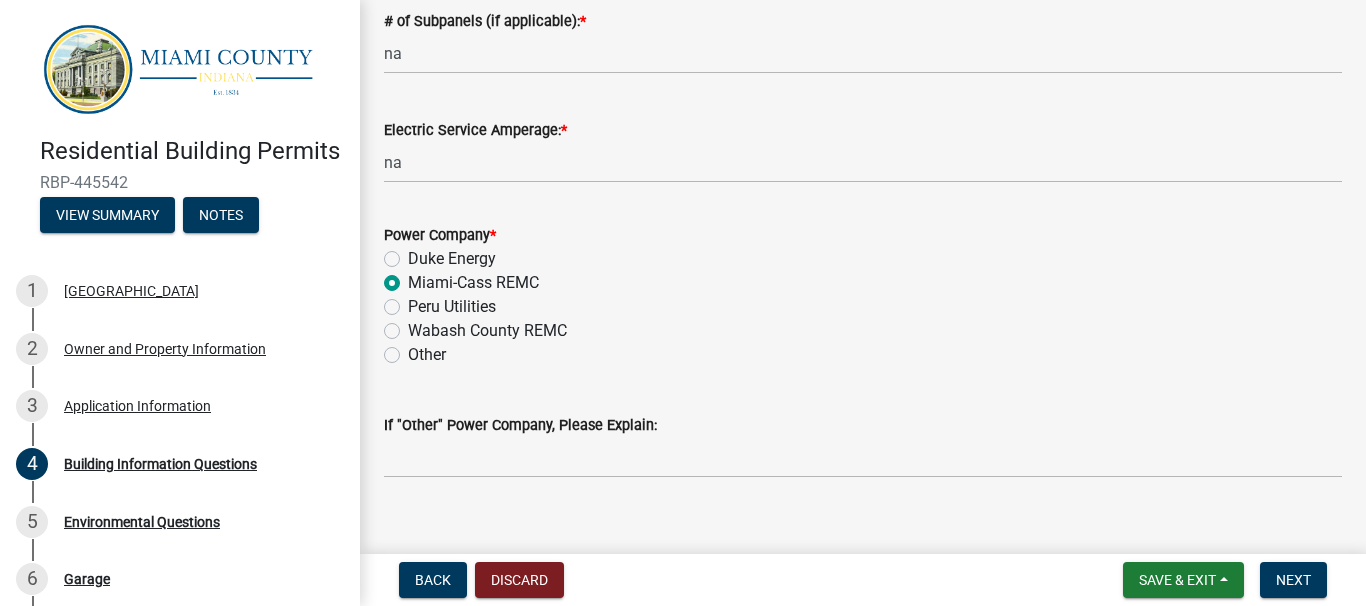scroll, scrollTop: 1242, scrollLeft: 0, axis: vertical 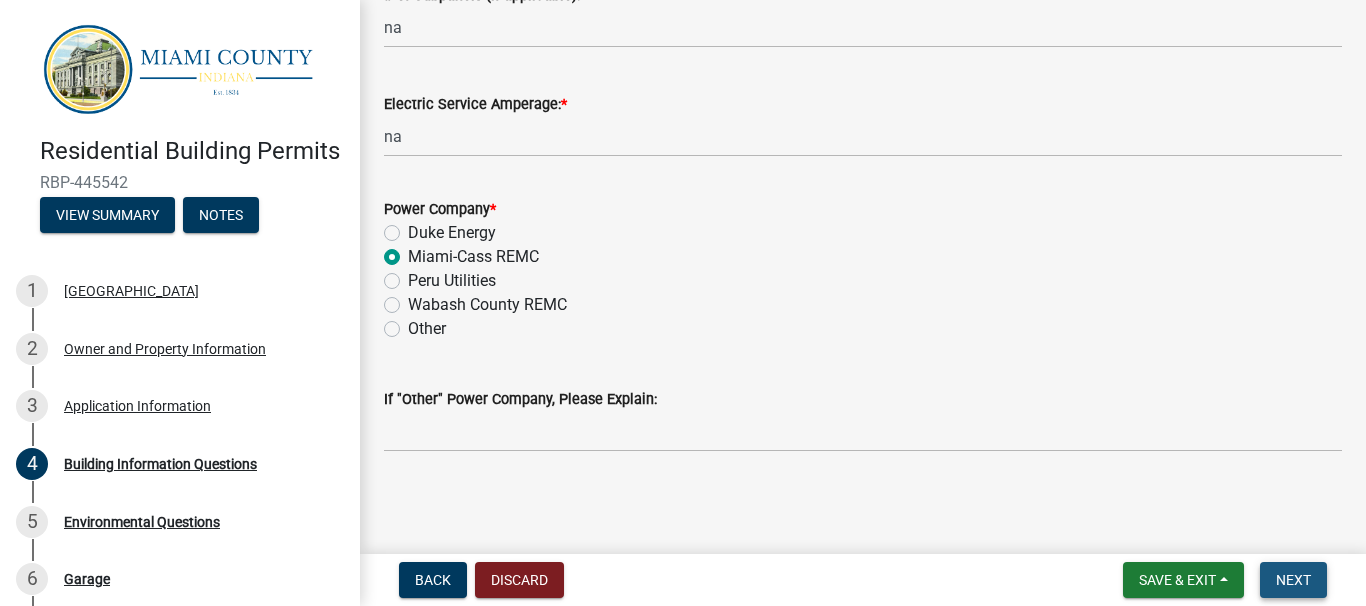 click on "Next" at bounding box center (1293, 580) 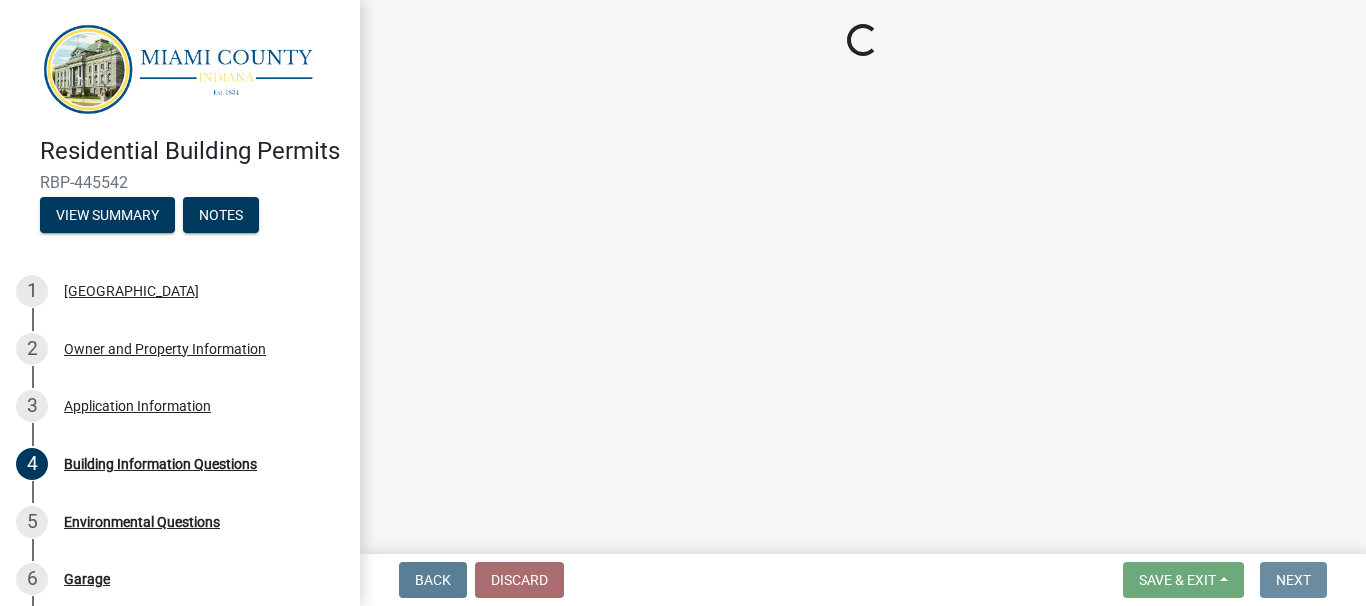 scroll, scrollTop: 0, scrollLeft: 0, axis: both 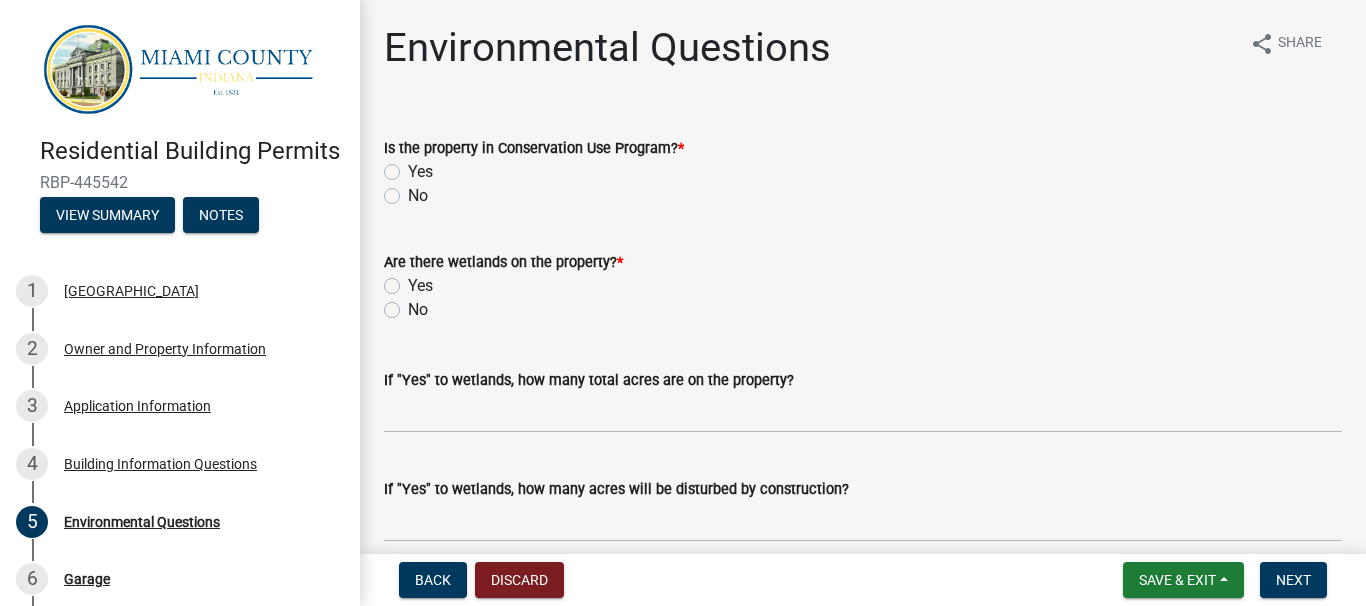 click on "No" 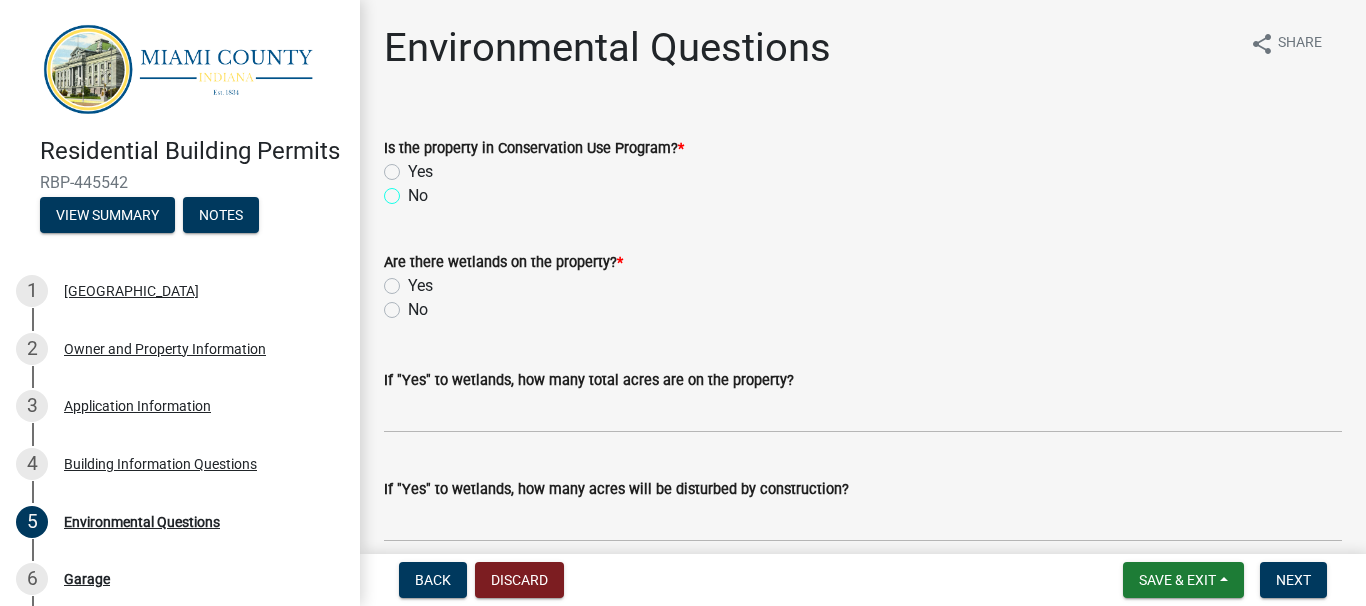 click on "No" at bounding box center [414, 190] 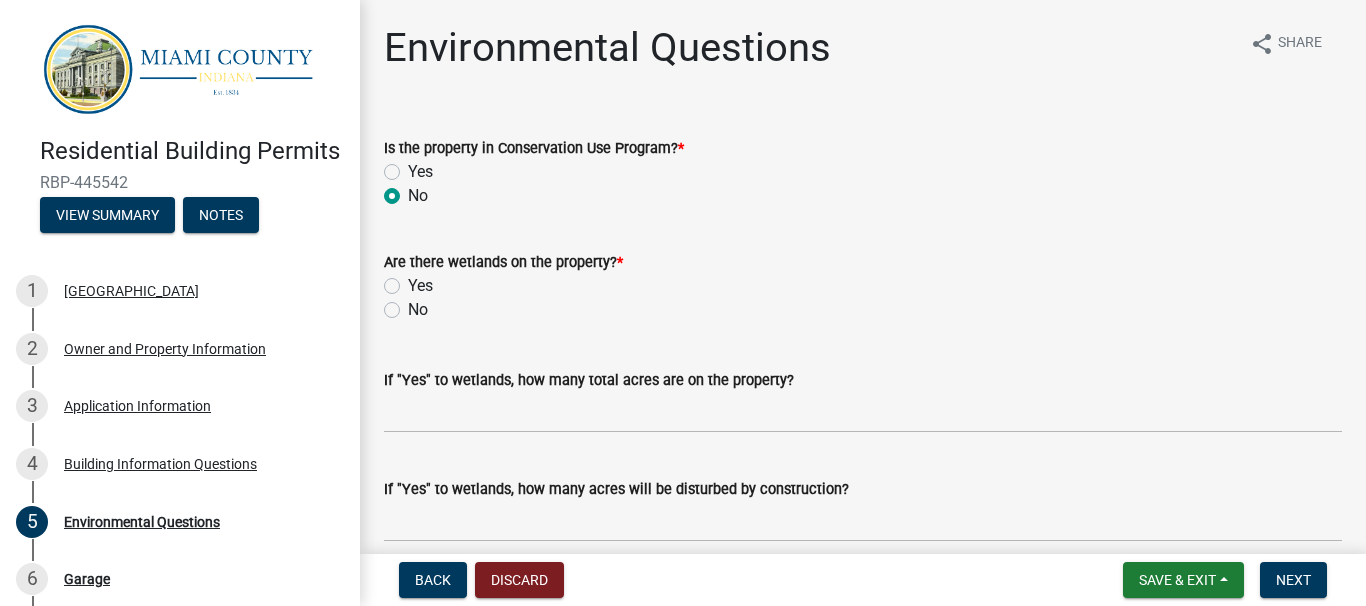 radio on "true" 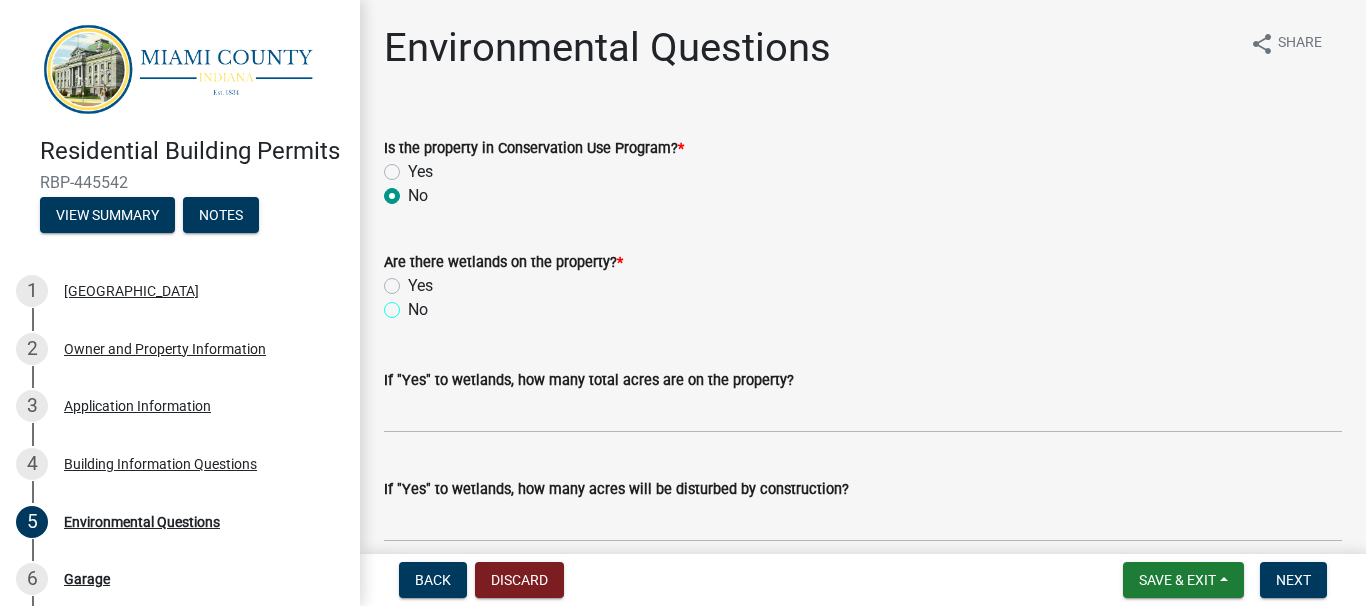 click on "No" at bounding box center (414, 304) 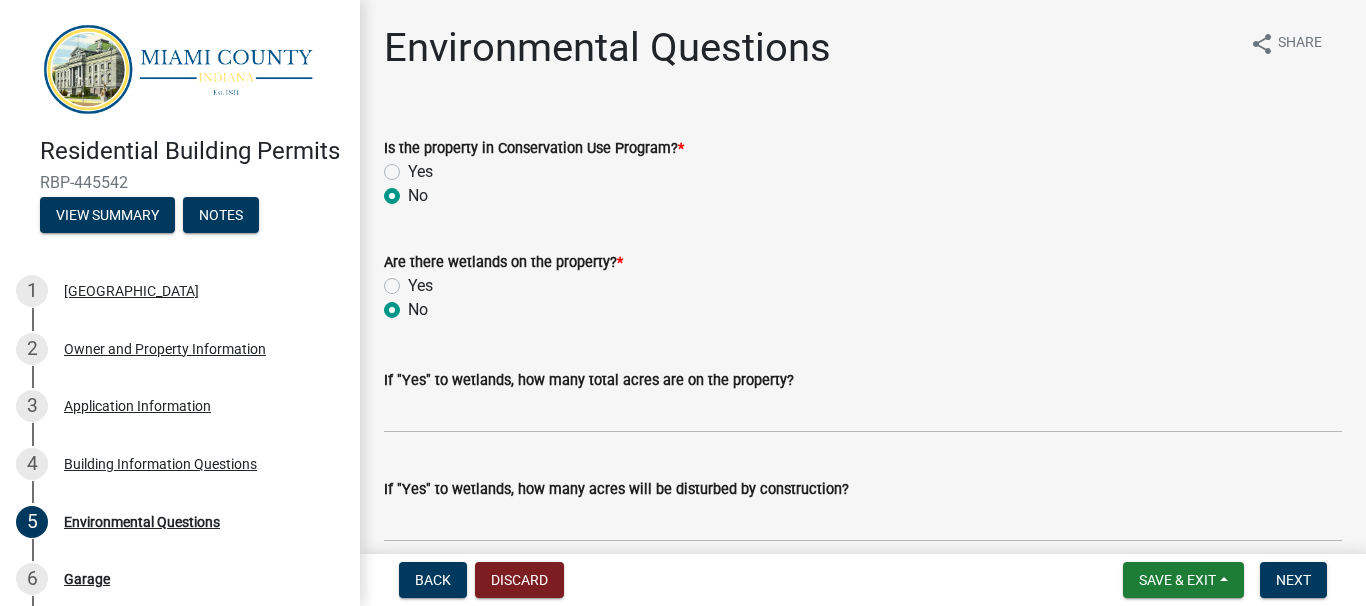 radio on "true" 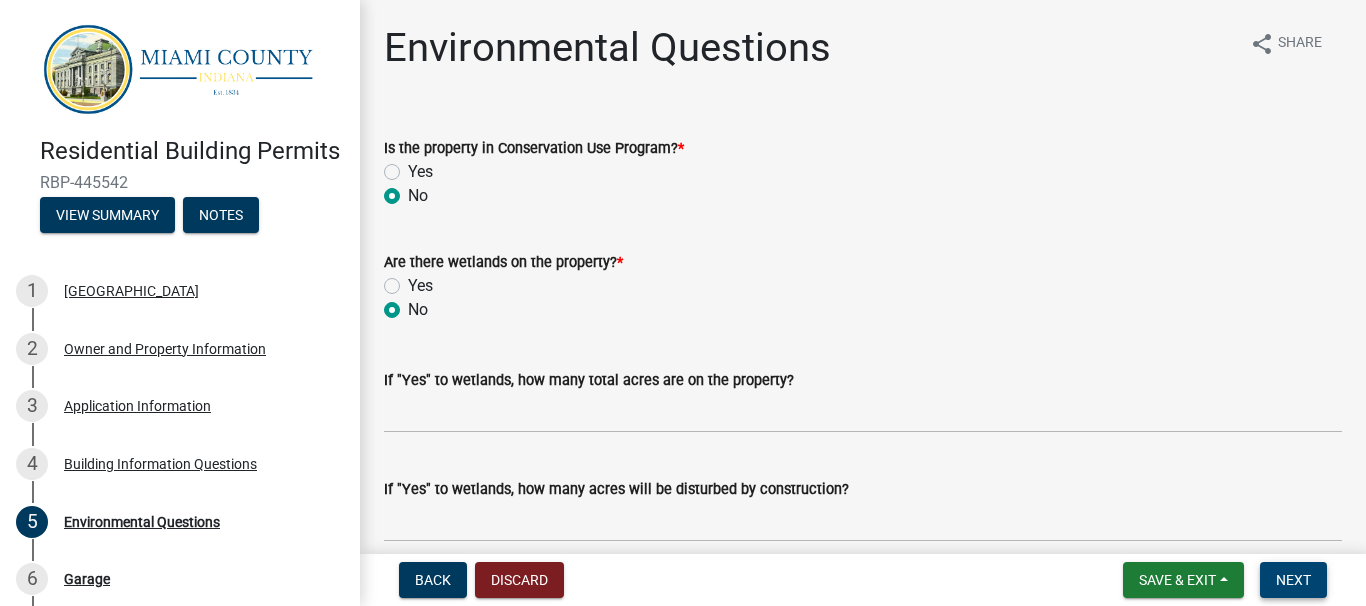 click on "Next" at bounding box center [1293, 580] 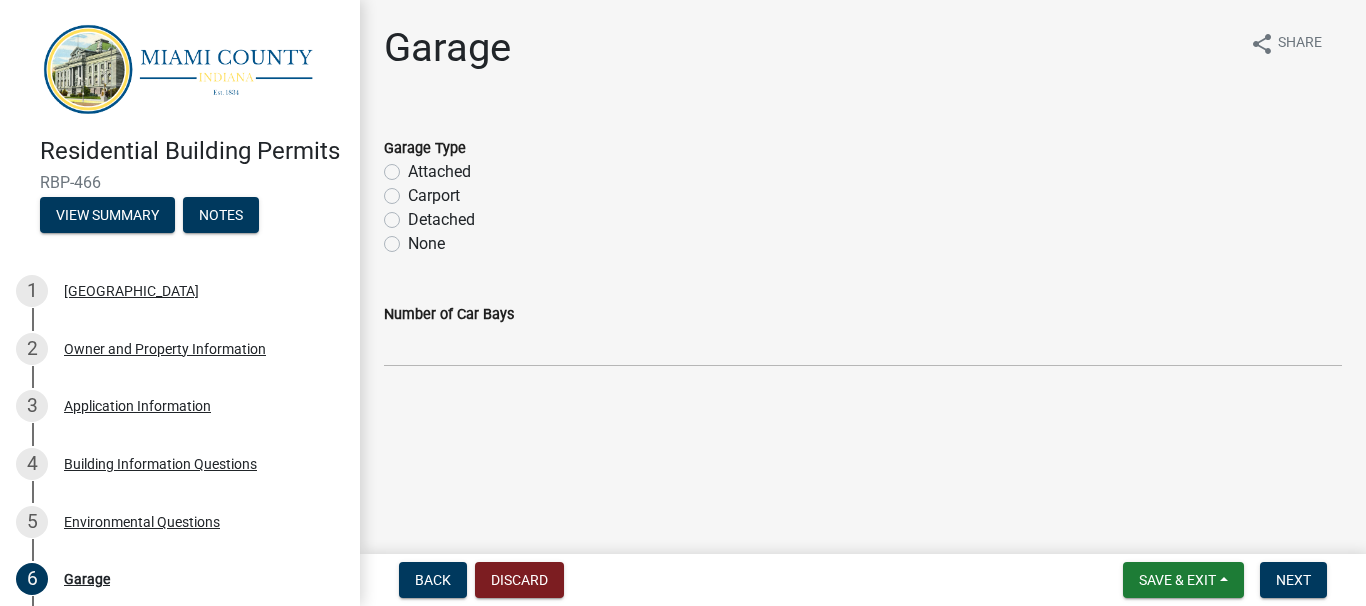 click on "Attached" 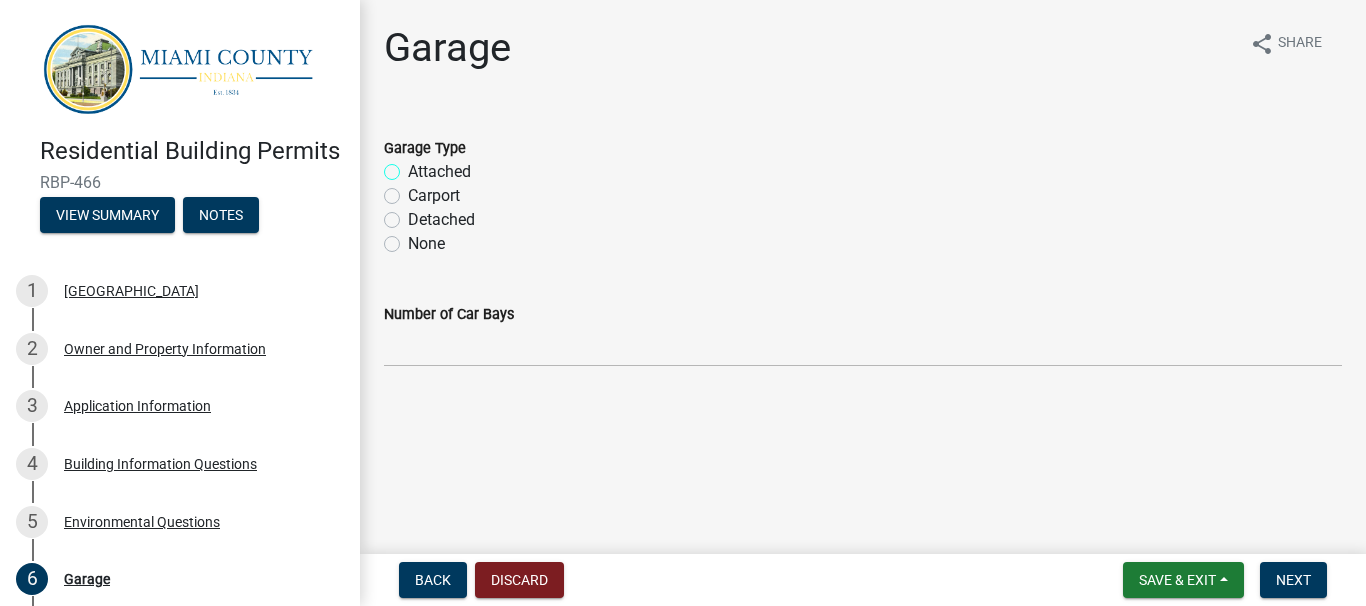 click on "Attached" at bounding box center (414, 166) 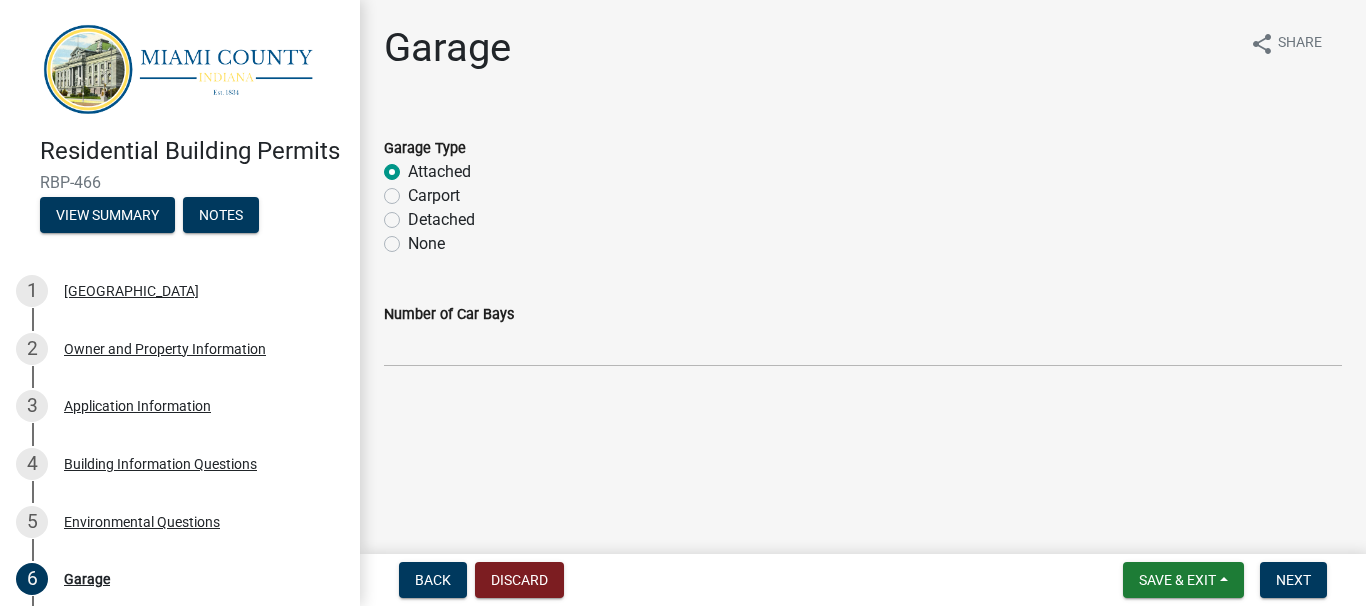 radio on "true" 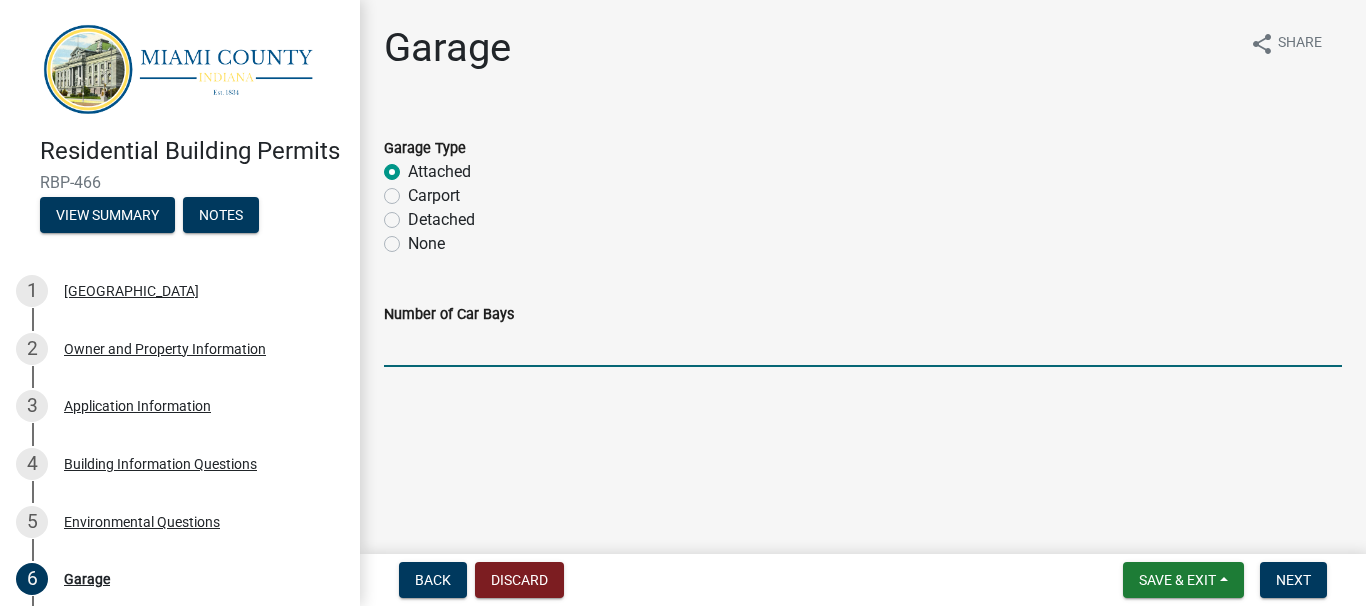 click 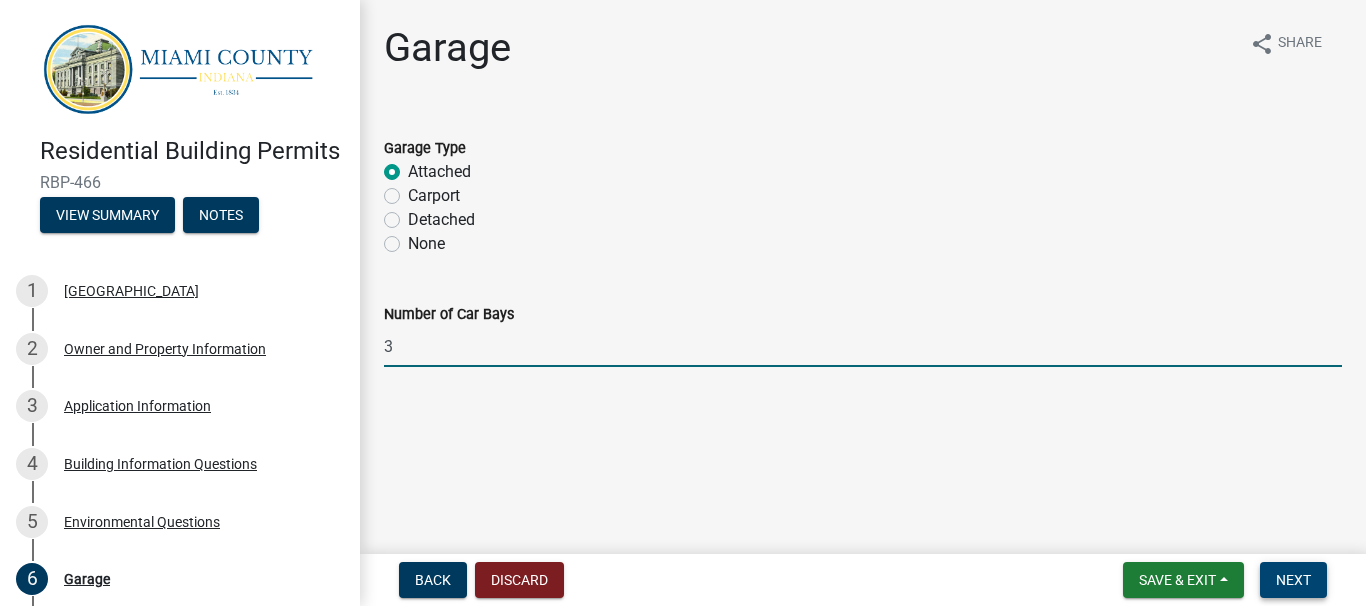 type on "3" 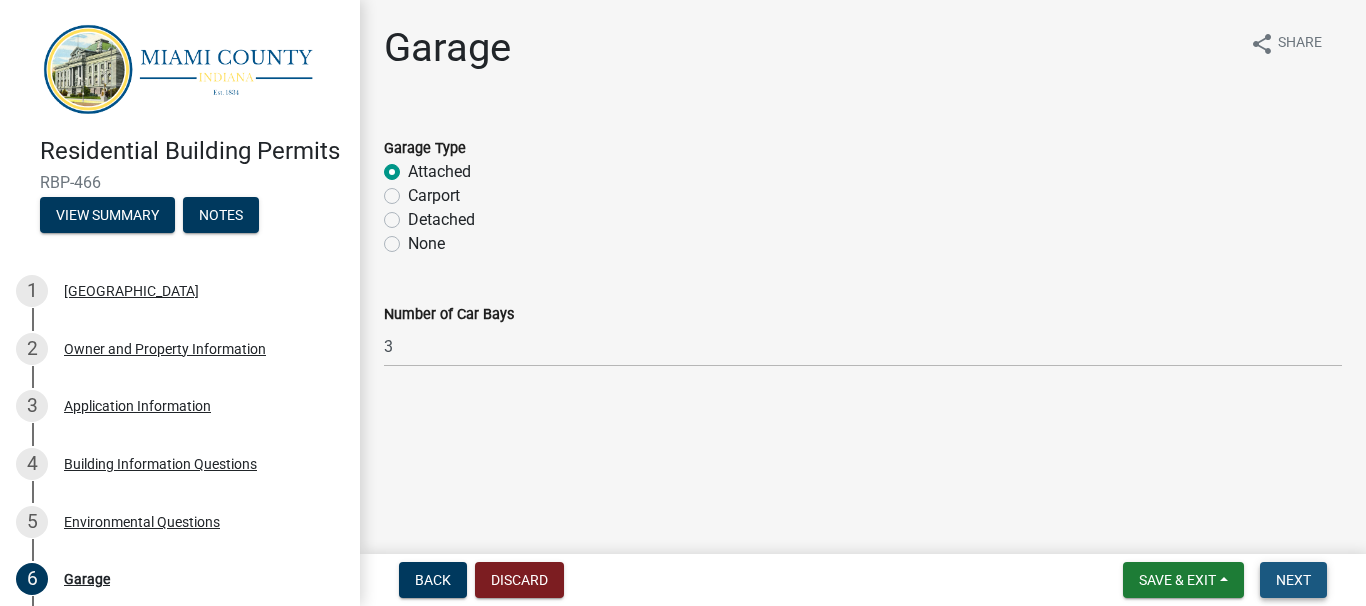 click on "Next" at bounding box center [1293, 580] 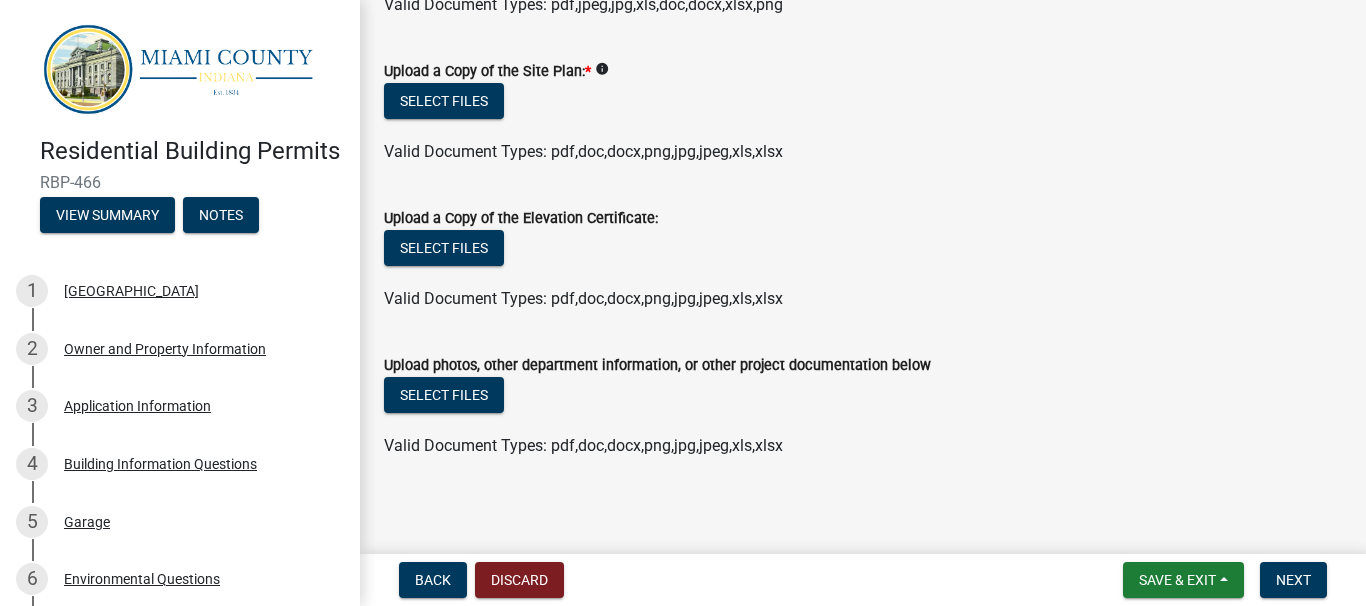 scroll, scrollTop: 232, scrollLeft: 0, axis: vertical 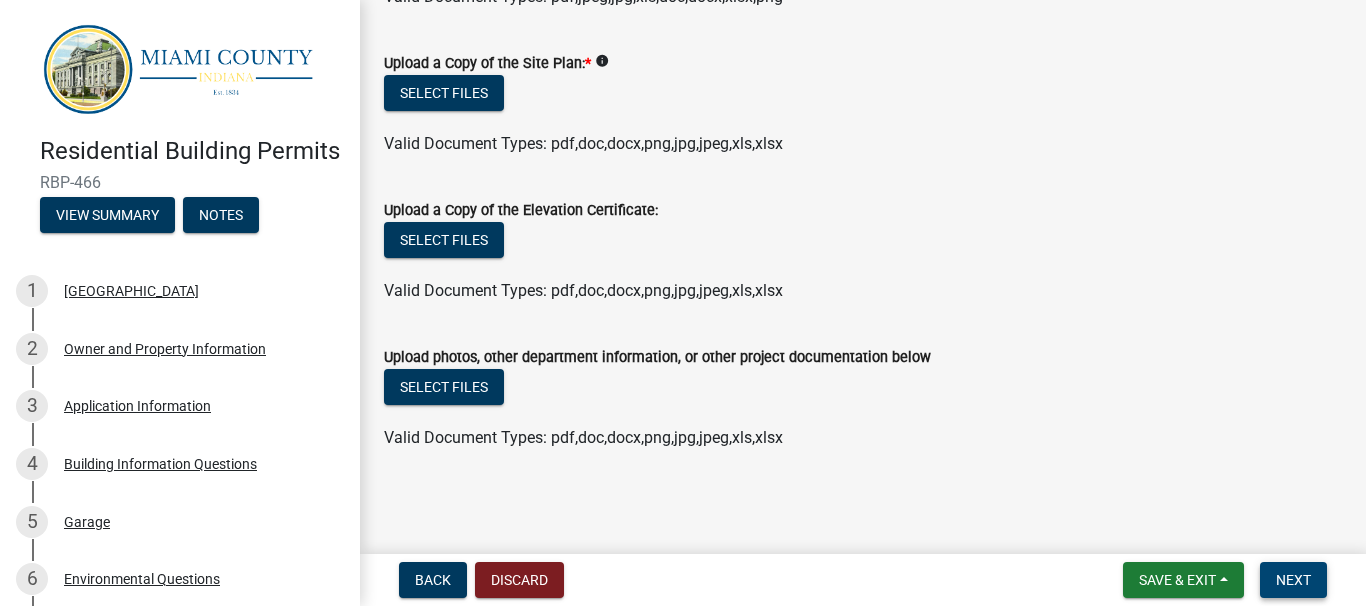 click on "Next" at bounding box center (1293, 580) 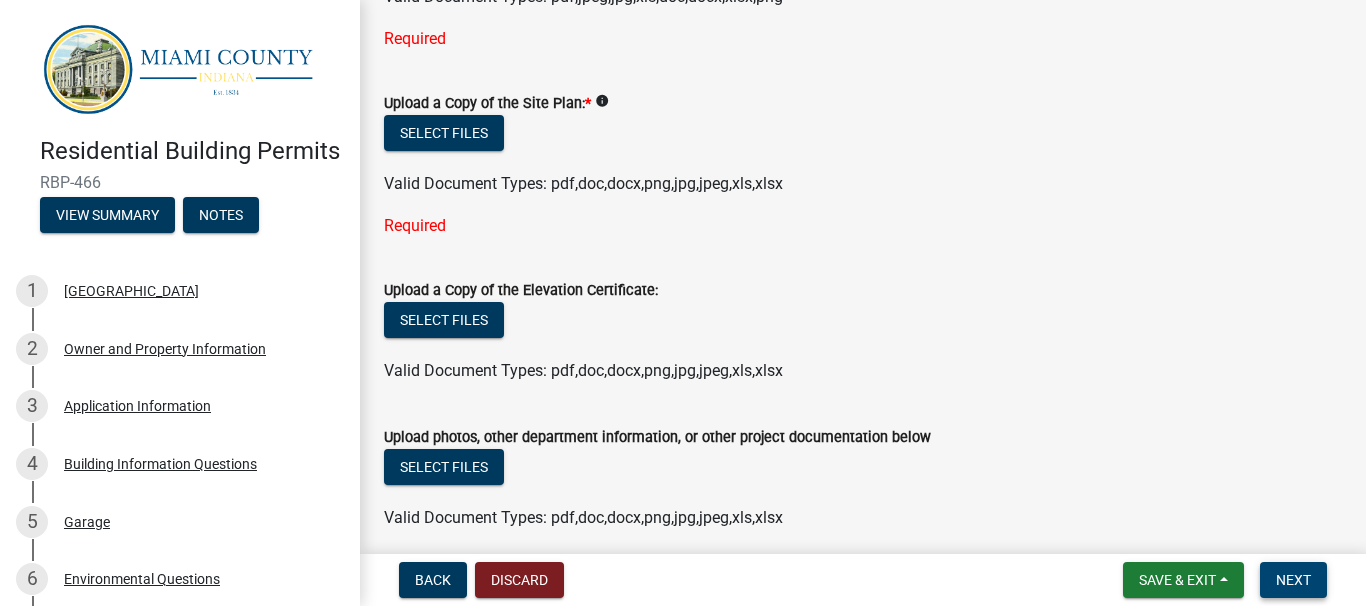 scroll, scrollTop: 312, scrollLeft: 0, axis: vertical 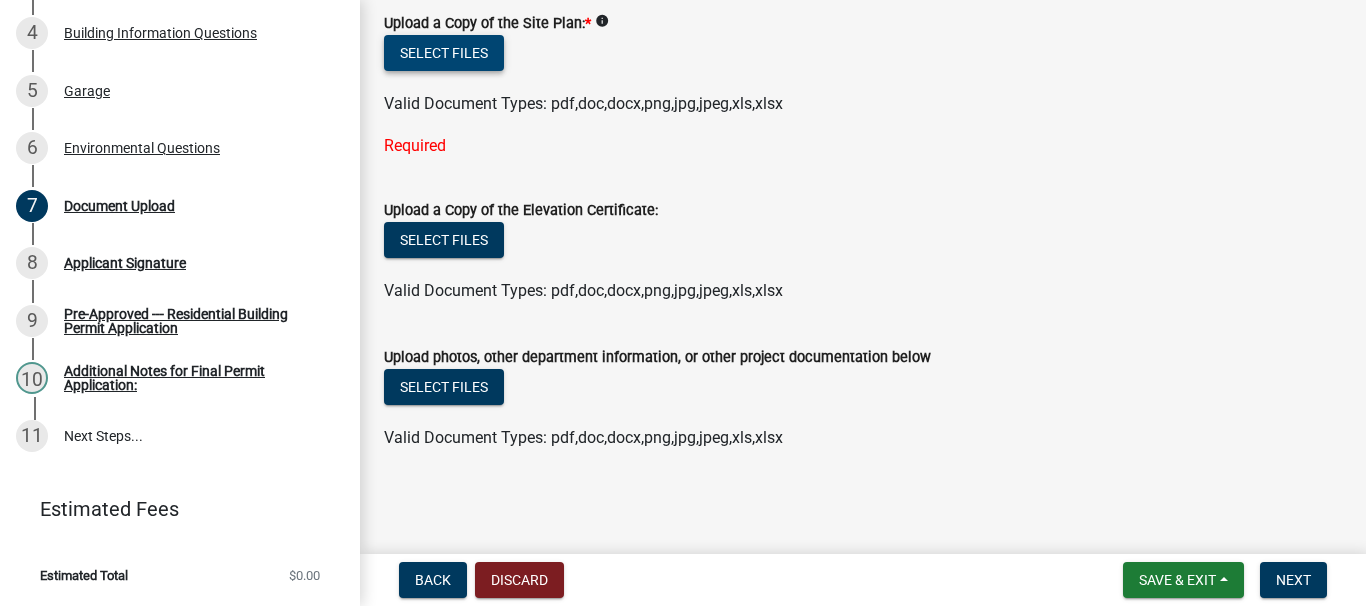 click on "Select files" 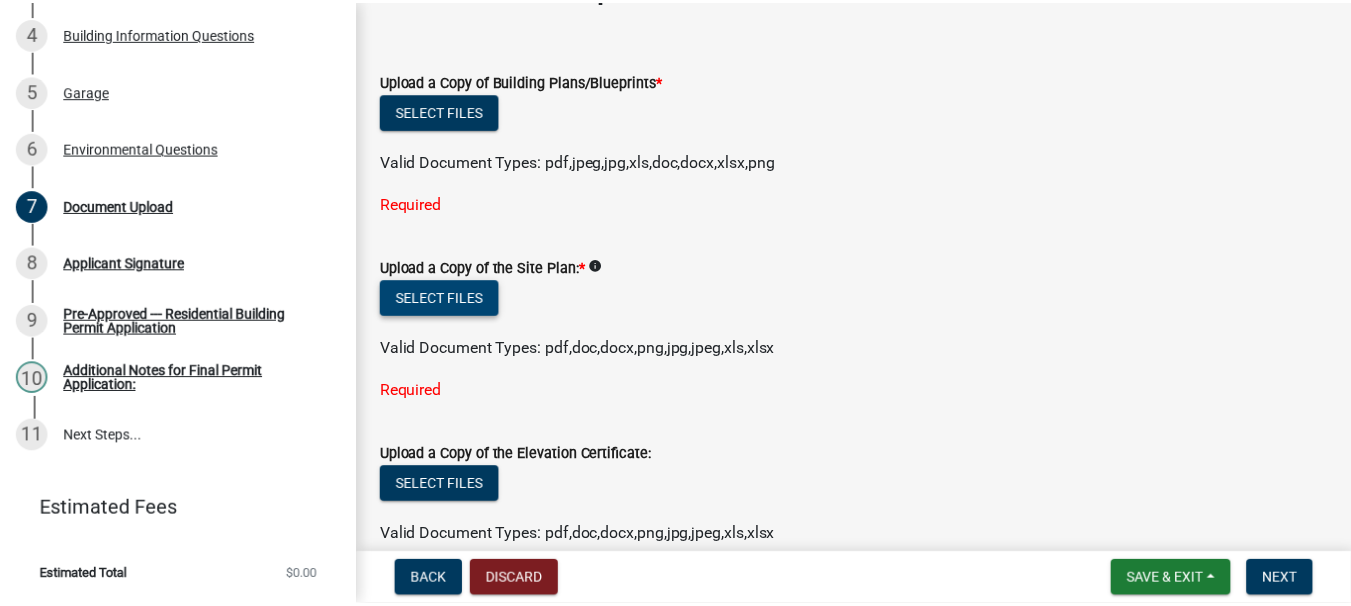 scroll, scrollTop: 0, scrollLeft: 0, axis: both 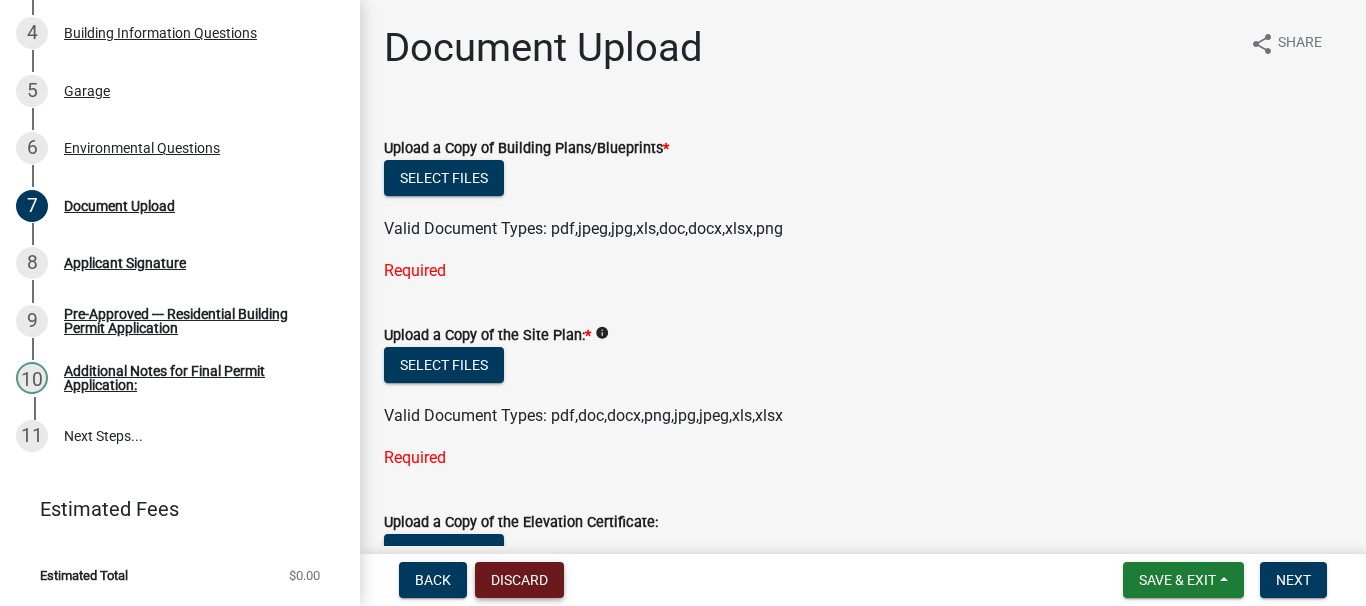 click on "Discard" at bounding box center (519, 580) 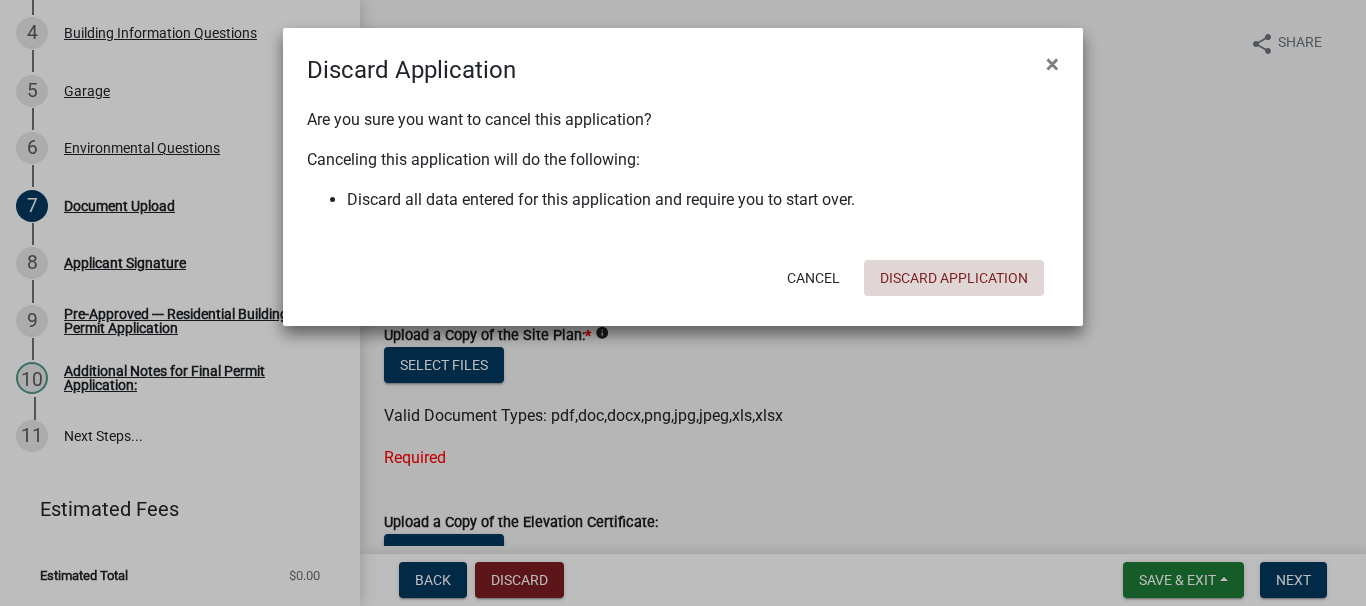click on "Discard Application" 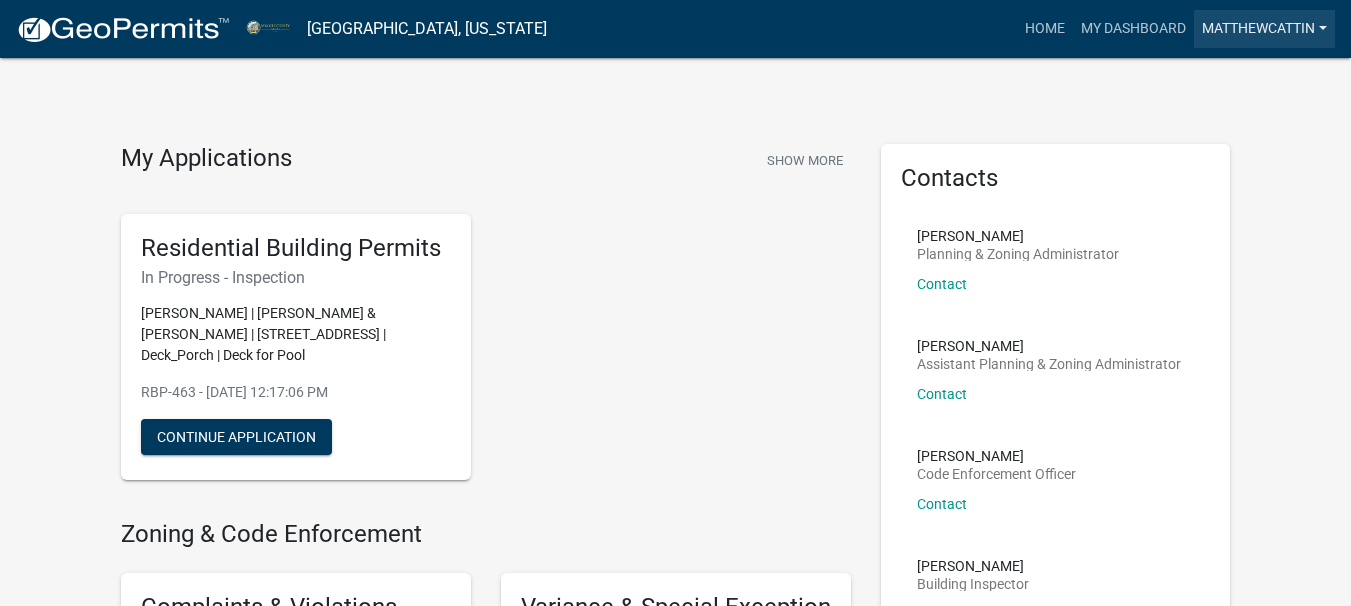 click on "matthewcattin" at bounding box center [1264, 29] 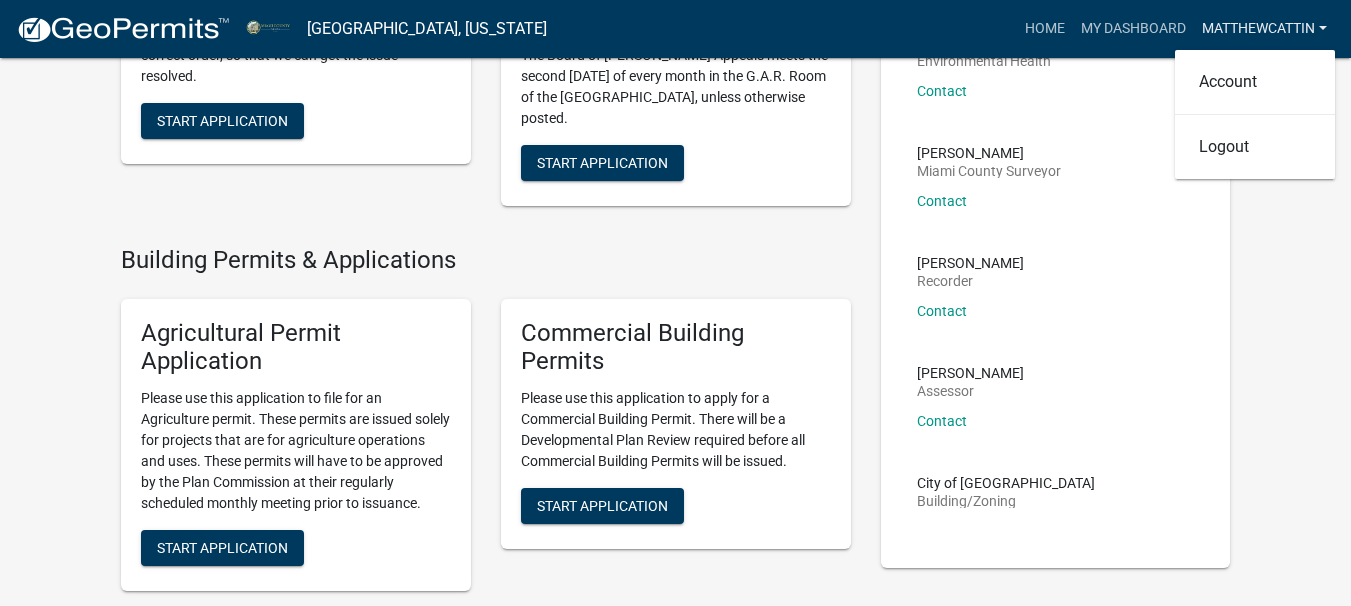scroll, scrollTop: 0, scrollLeft: 0, axis: both 